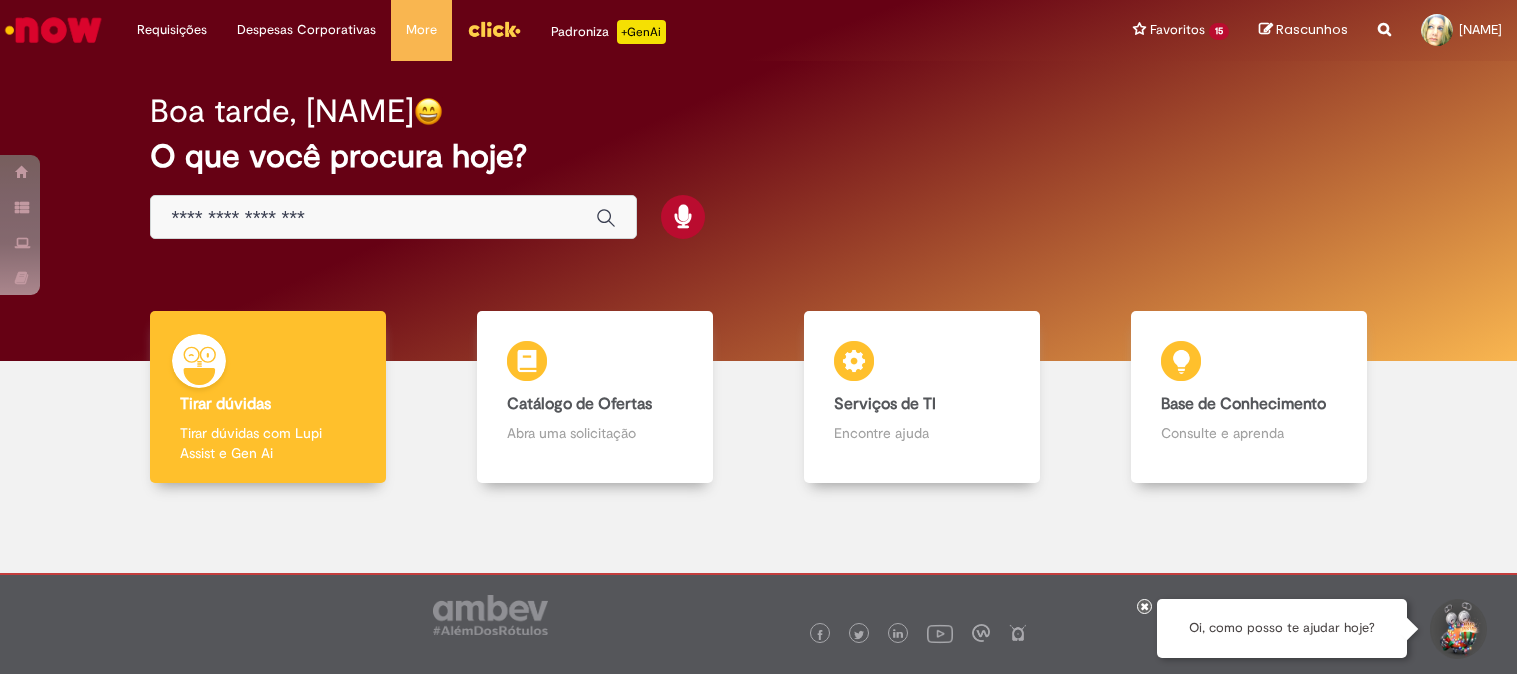 scroll, scrollTop: 0, scrollLeft: 0, axis: both 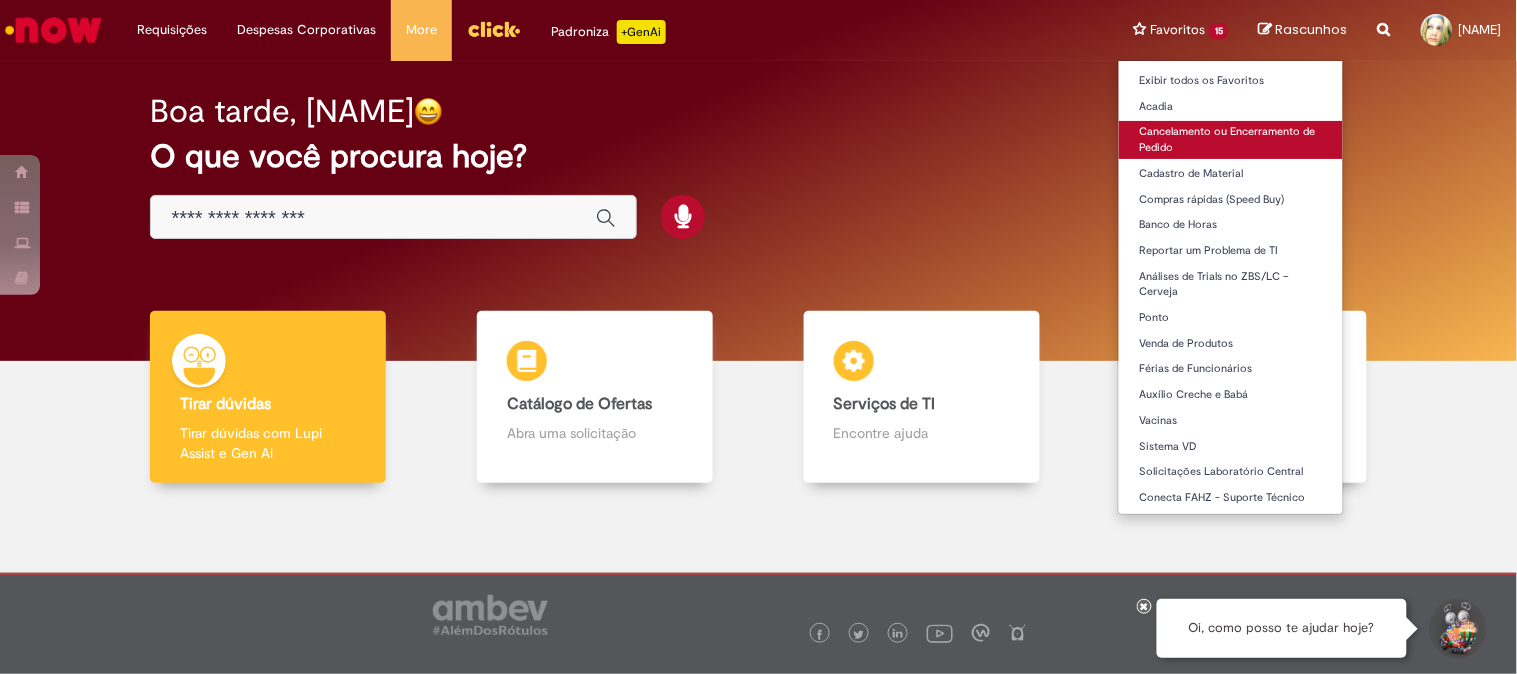 click on "Cancelamento ou Encerramento de Pedido" at bounding box center (1231, 139) 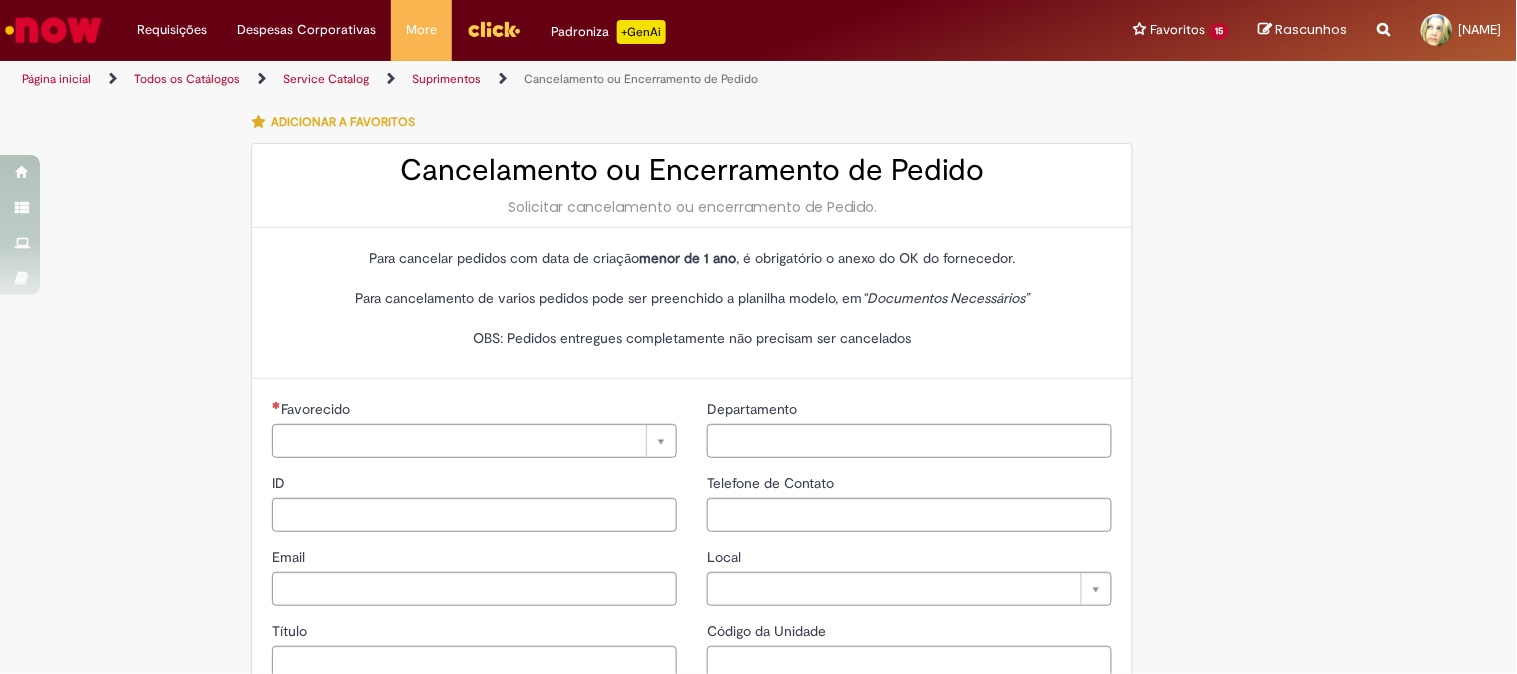 type on "********" 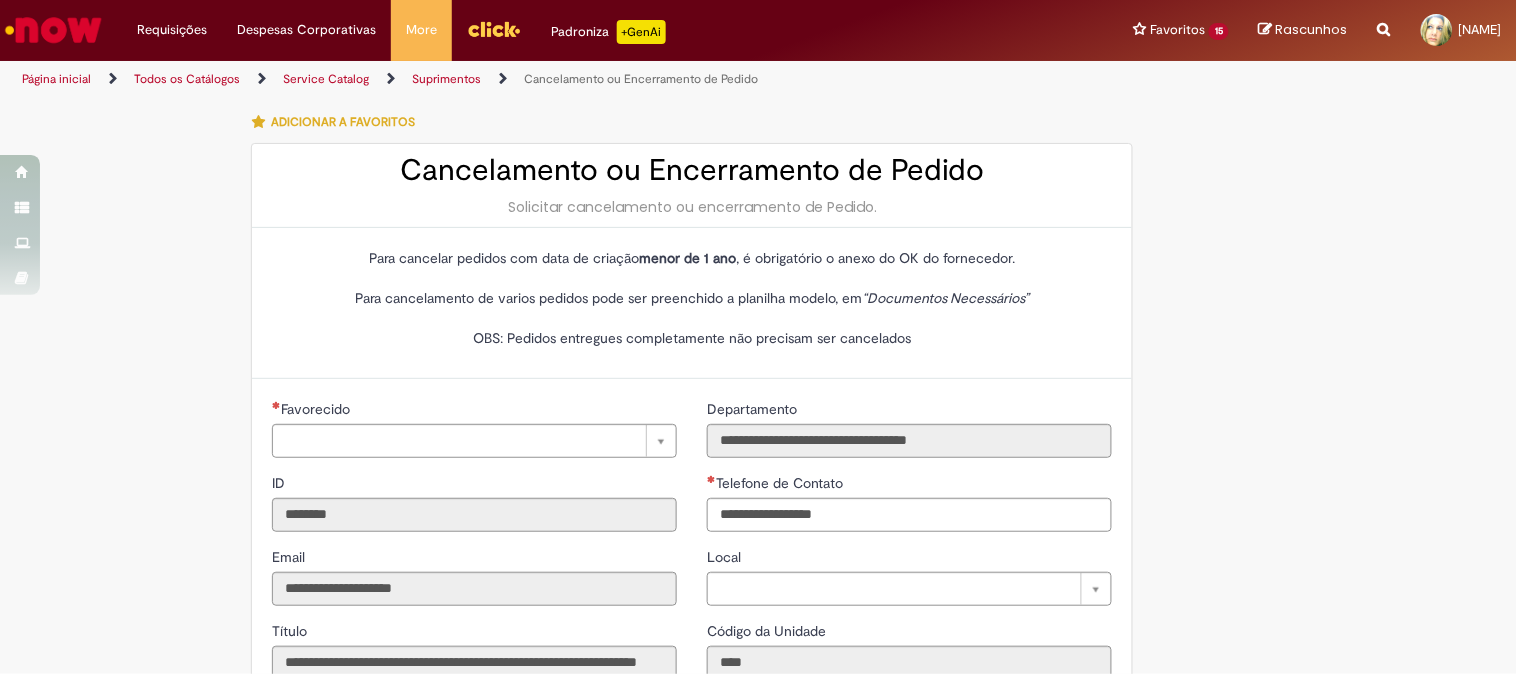 type on "**********" 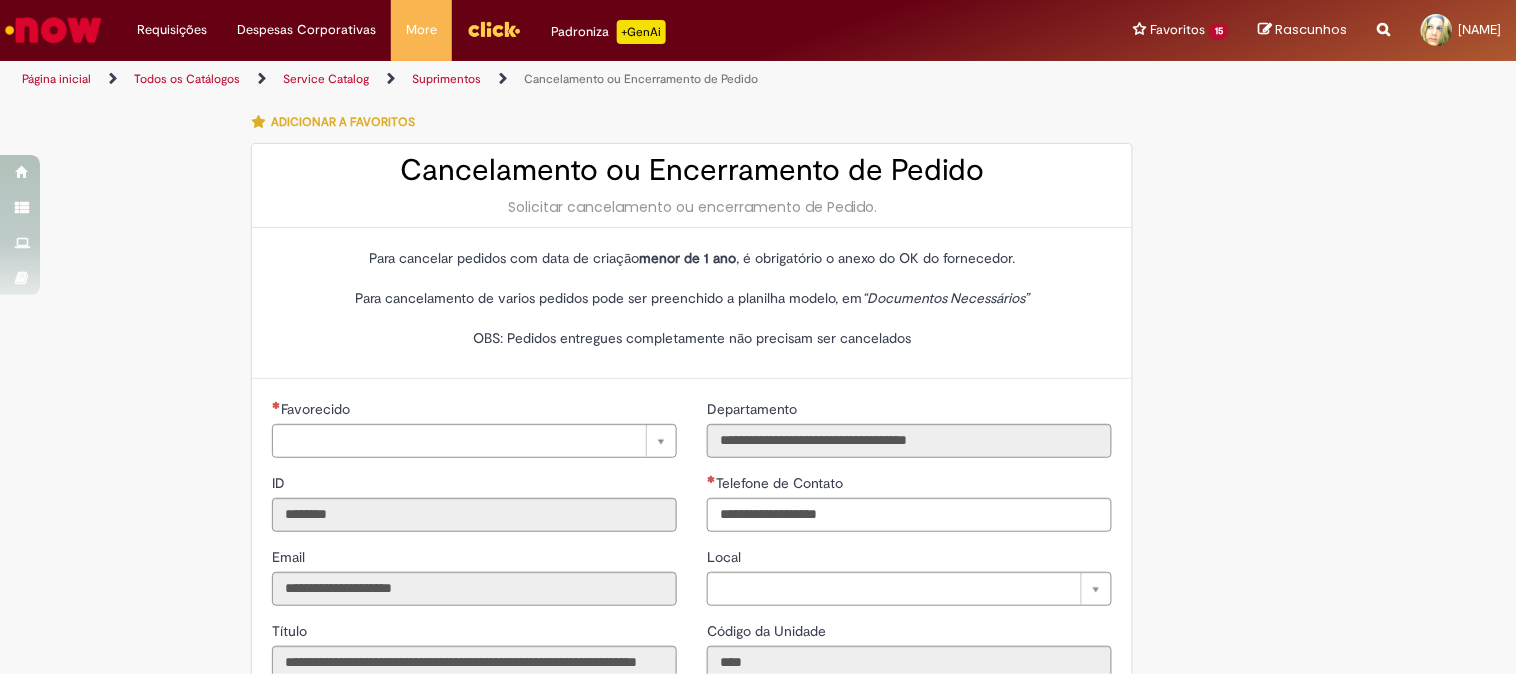 type on "**********" 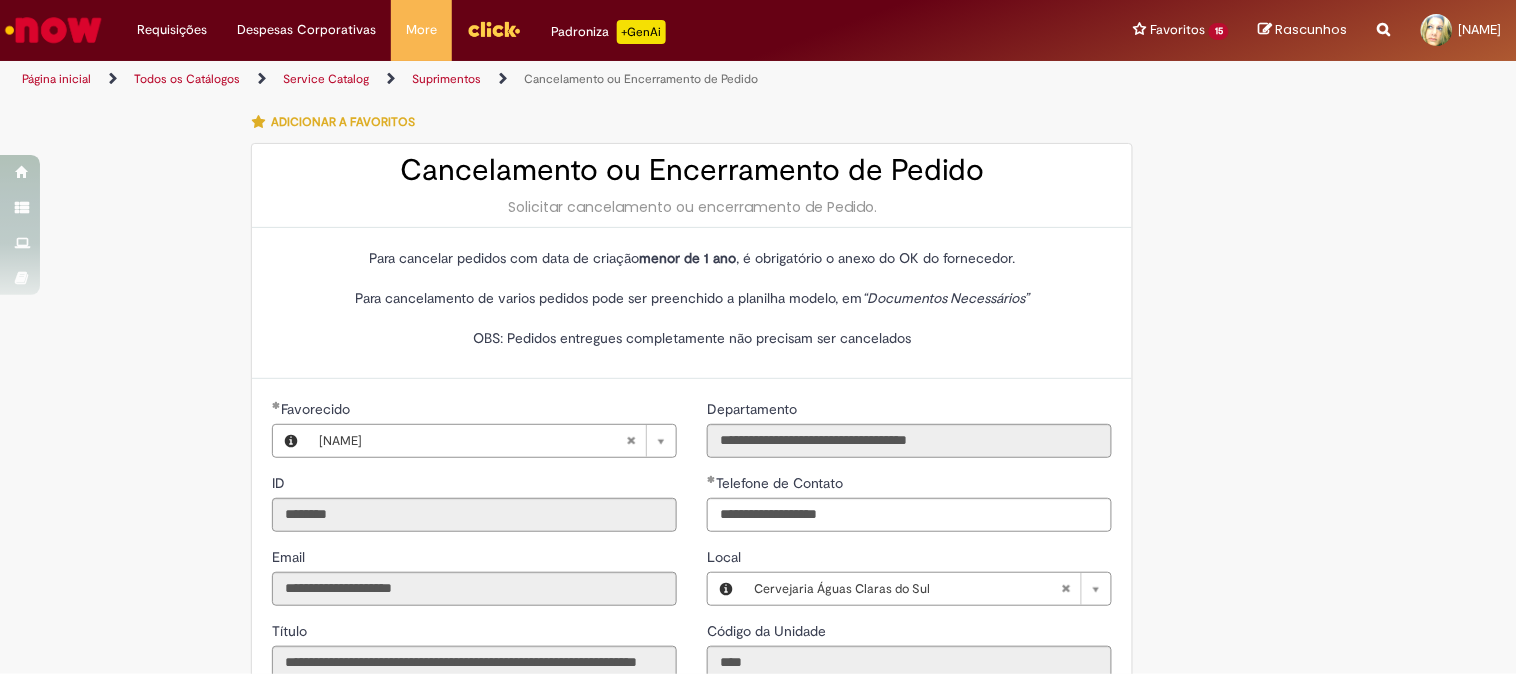 click on "Suprimentos" at bounding box center (446, 79) 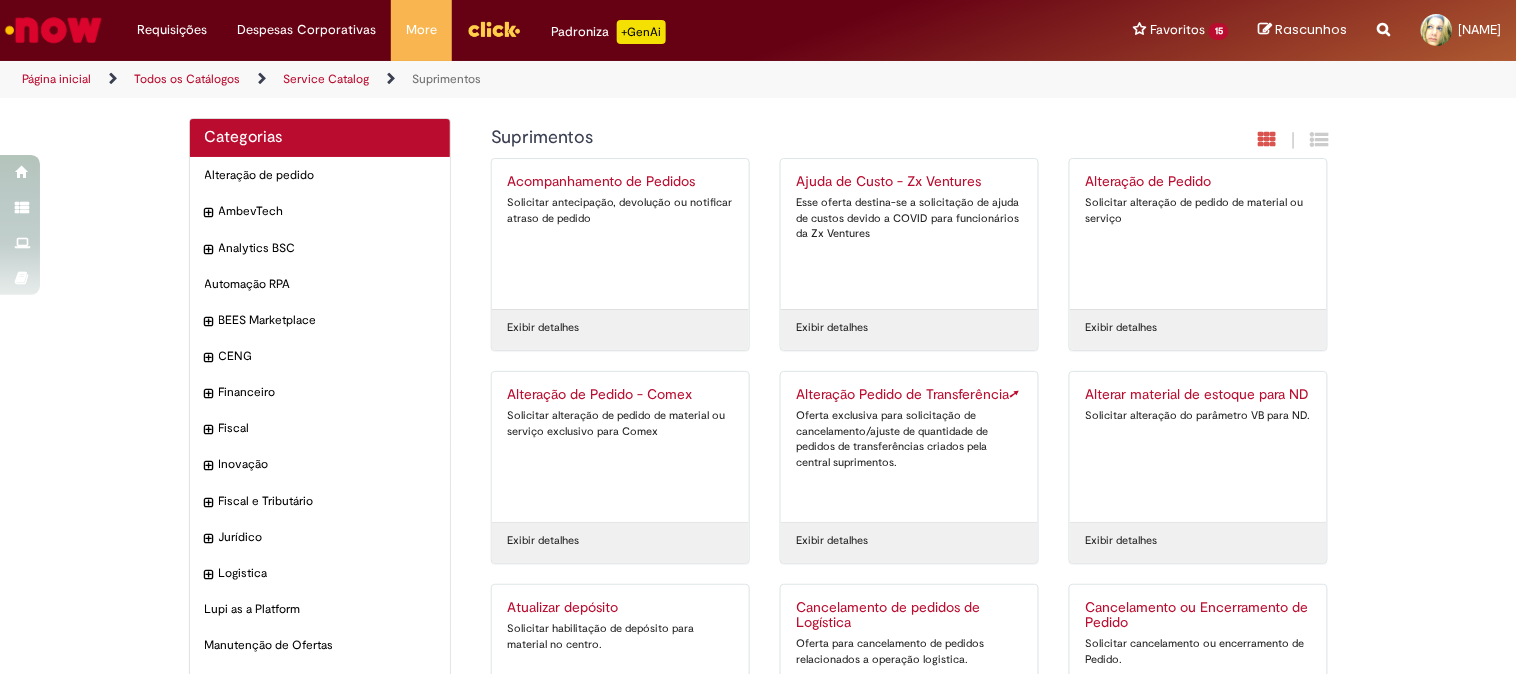 click on "Alteração de Pedido" at bounding box center [1198, 182] 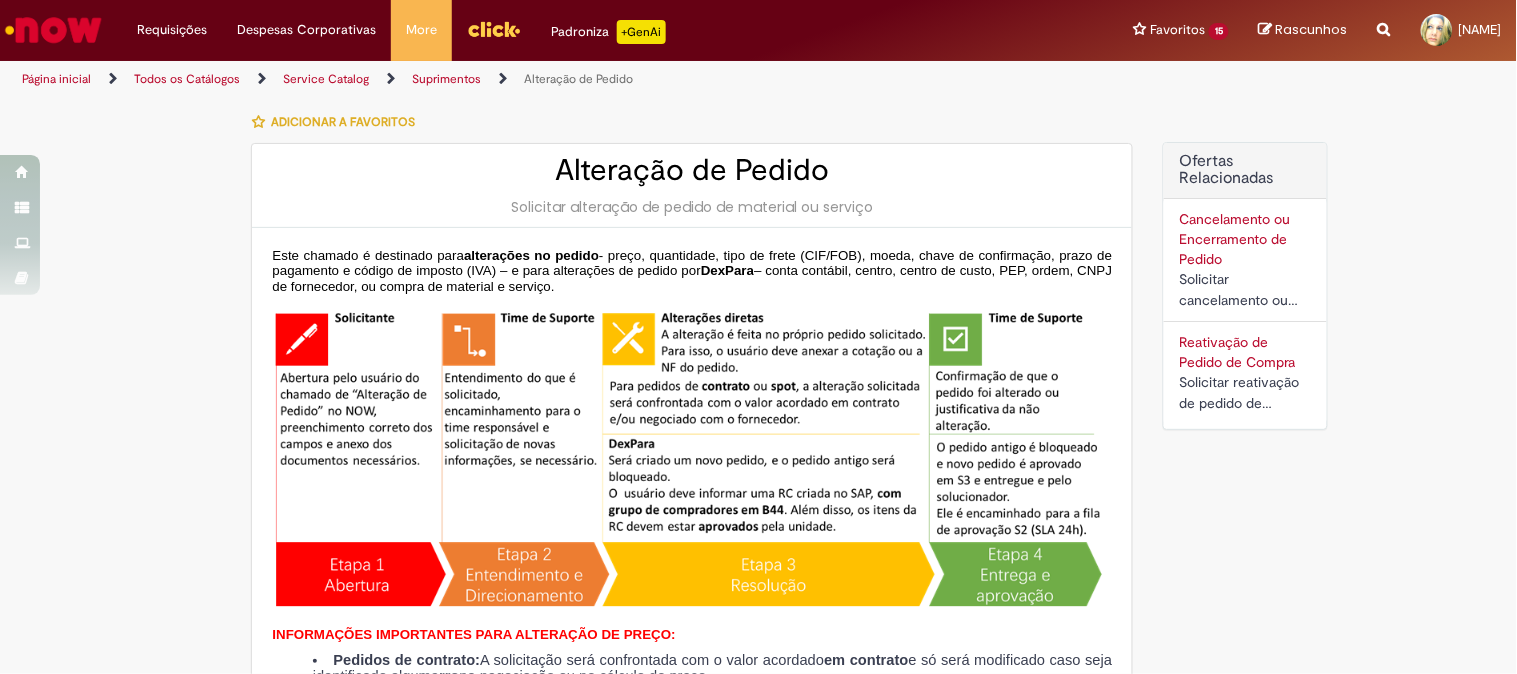 type on "********" 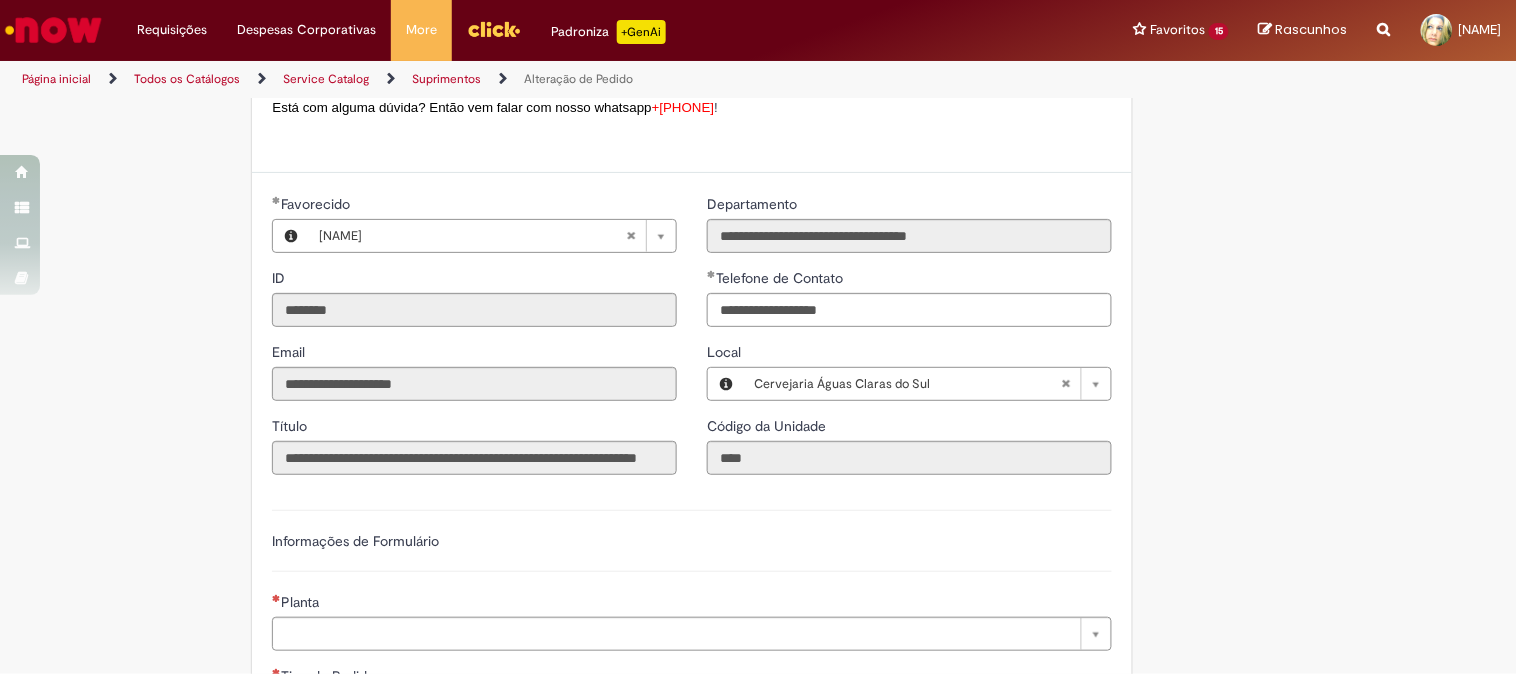 scroll, scrollTop: 1000, scrollLeft: 0, axis: vertical 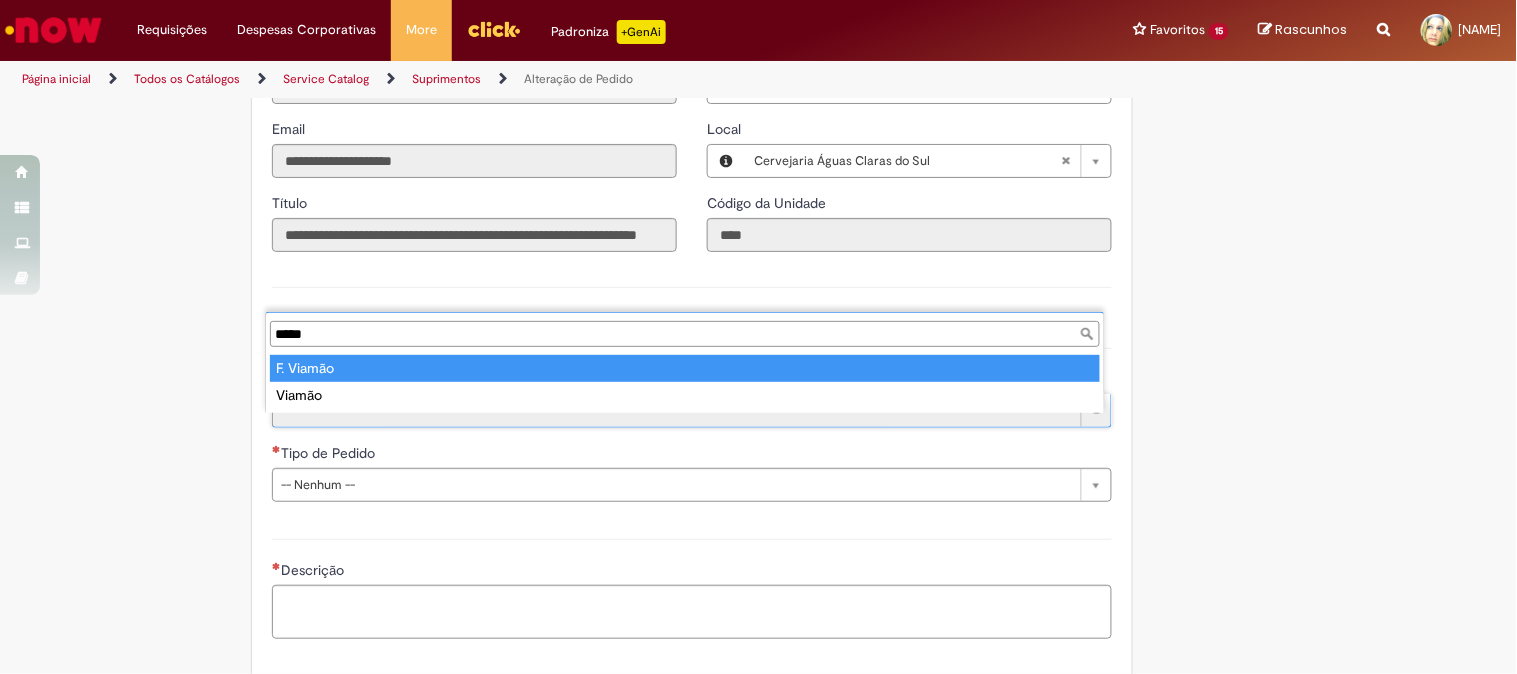 type on "*****" 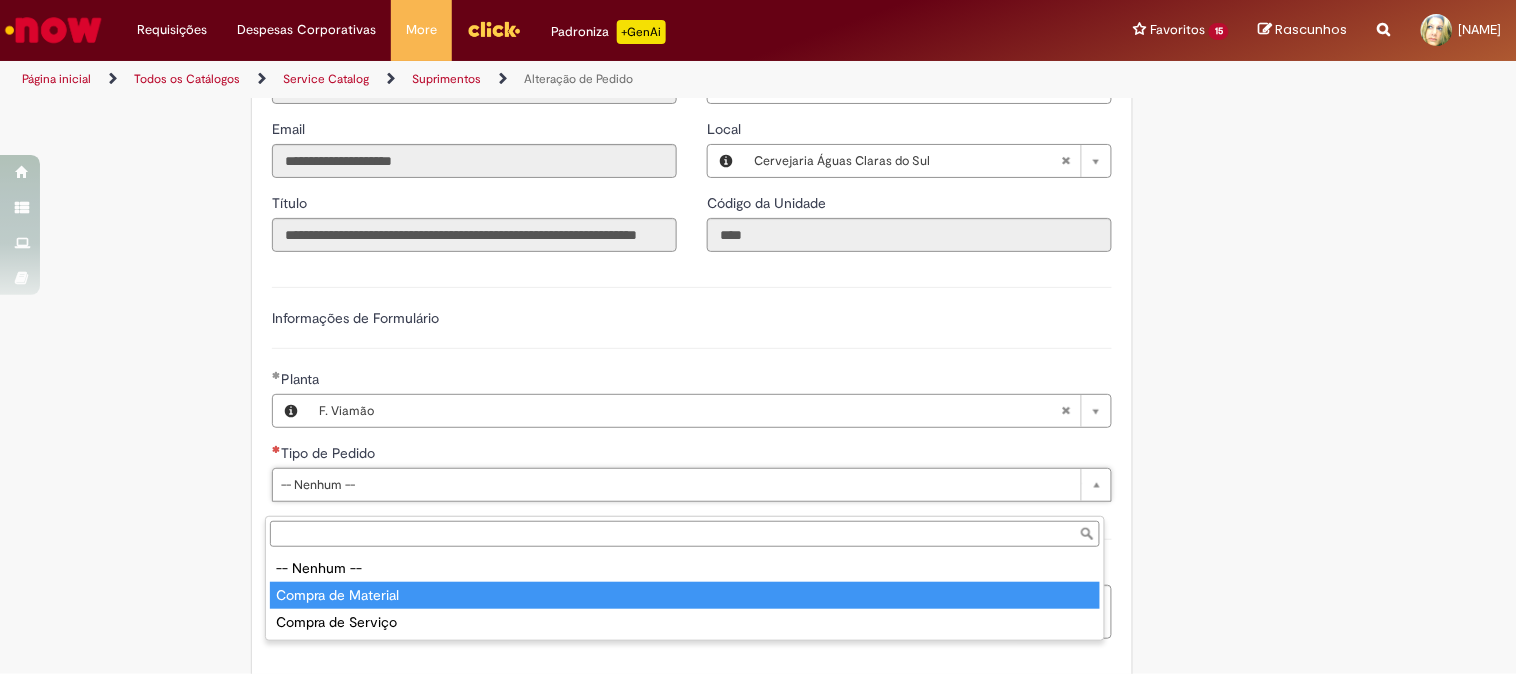 type on "**********" 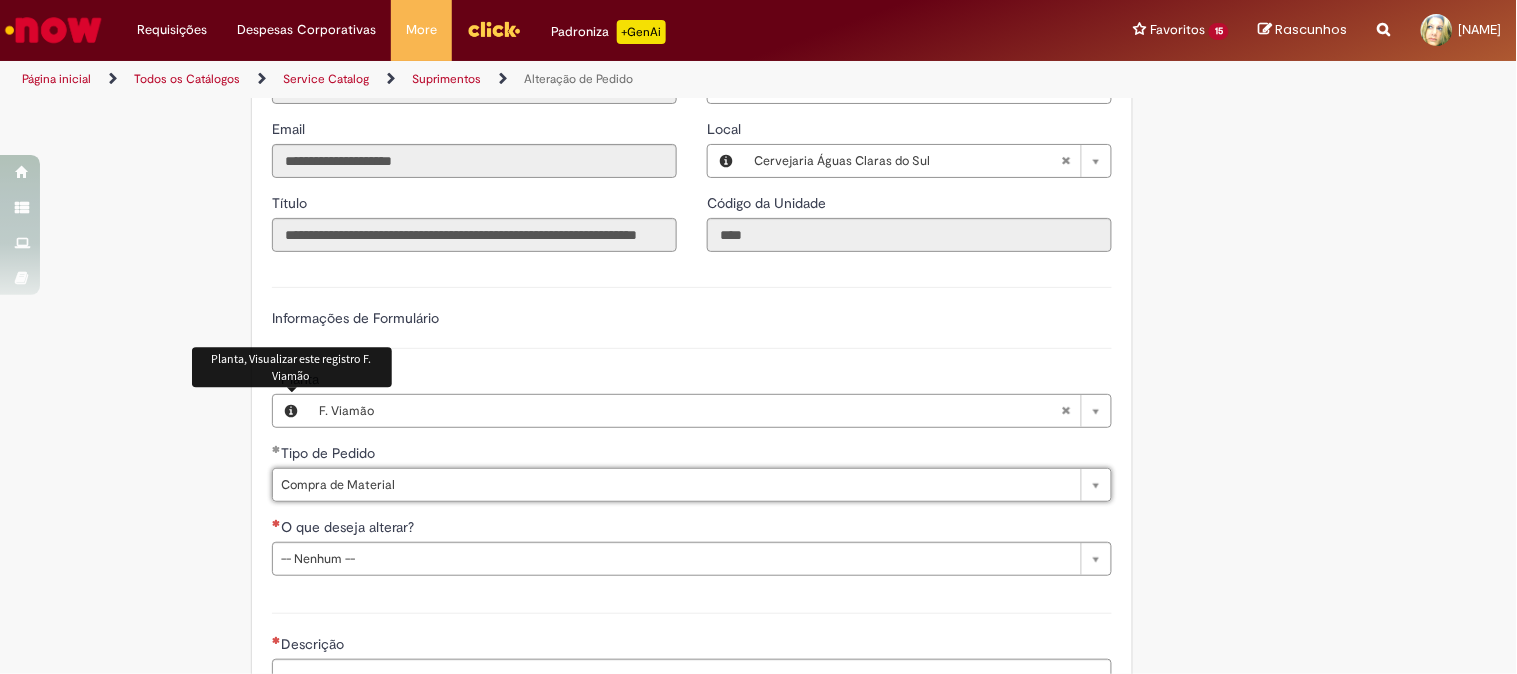 click on "Tire dúvidas com LupiAssist    +GenAI
Oi! Eu sou LupiAssist, uma Inteligência Artificial Generativa em constante aprendizado   Meu conteúdo é monitorado para trazer uma melhor experiência
Dúvidas comuns:
Só mais um instante, estou consultando nossas bases de conhecimento  e escrevendo a melhor resposta pra você!
Title
Lorem ipsum dolor sit amet    Fazer uma nova pergunta
Gerei esta resposta utilizando IA Generativa em conjunto com os nossos padrões. Em caso de divergência, os documentos oficiais prevalecerão.
Saiba mais em:
Ou ligue para:
E aí, te ajudei?
Sim, obrigado!" at bounding box center [758, 38] 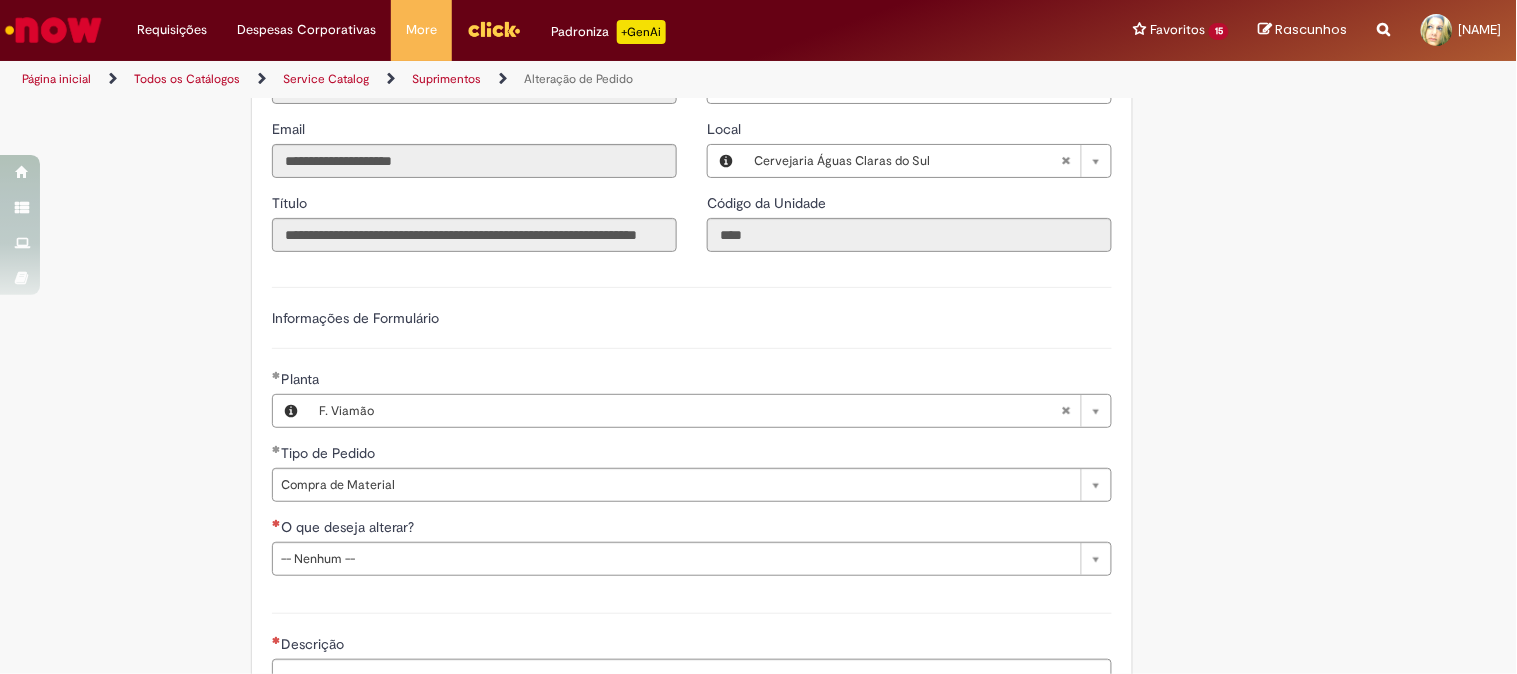 scroll, scrollTop: 1222, scrollLeft: 0, axis: vertical 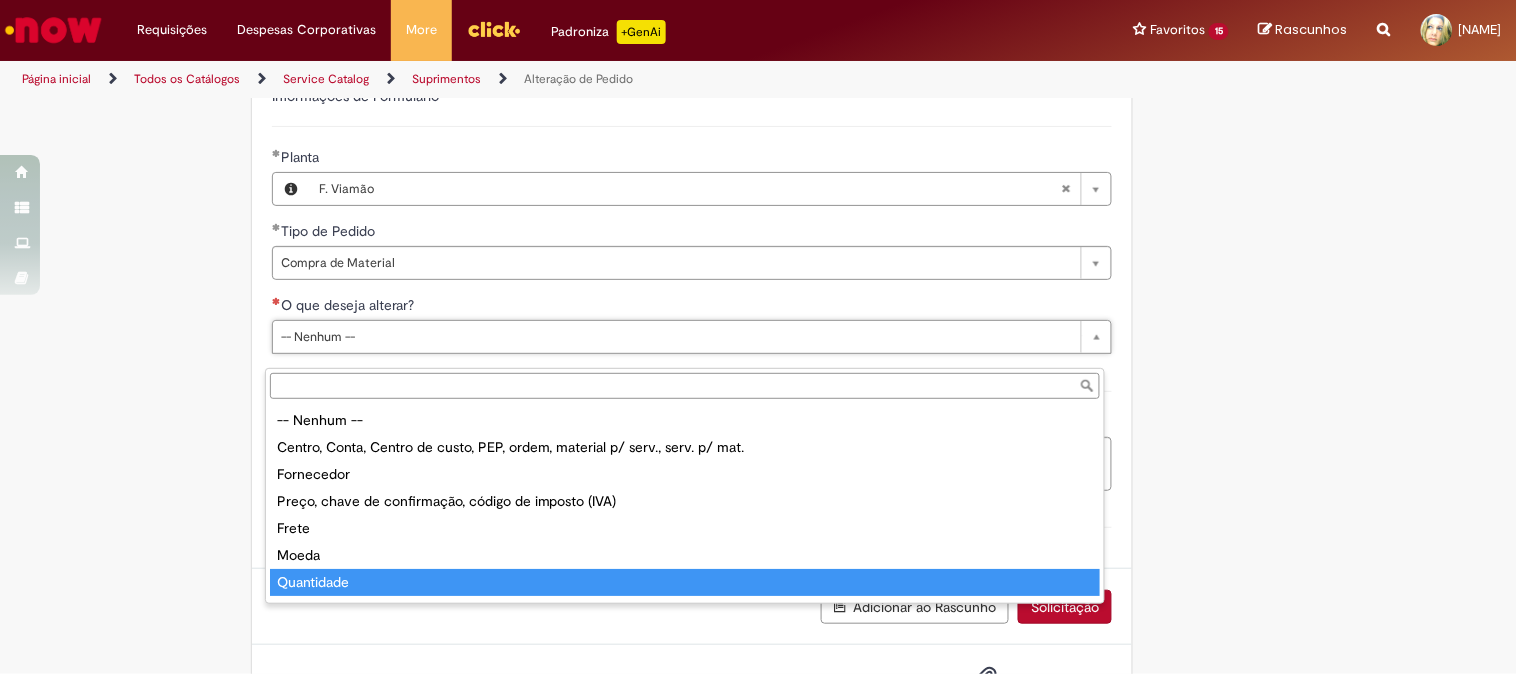 type on "**********" 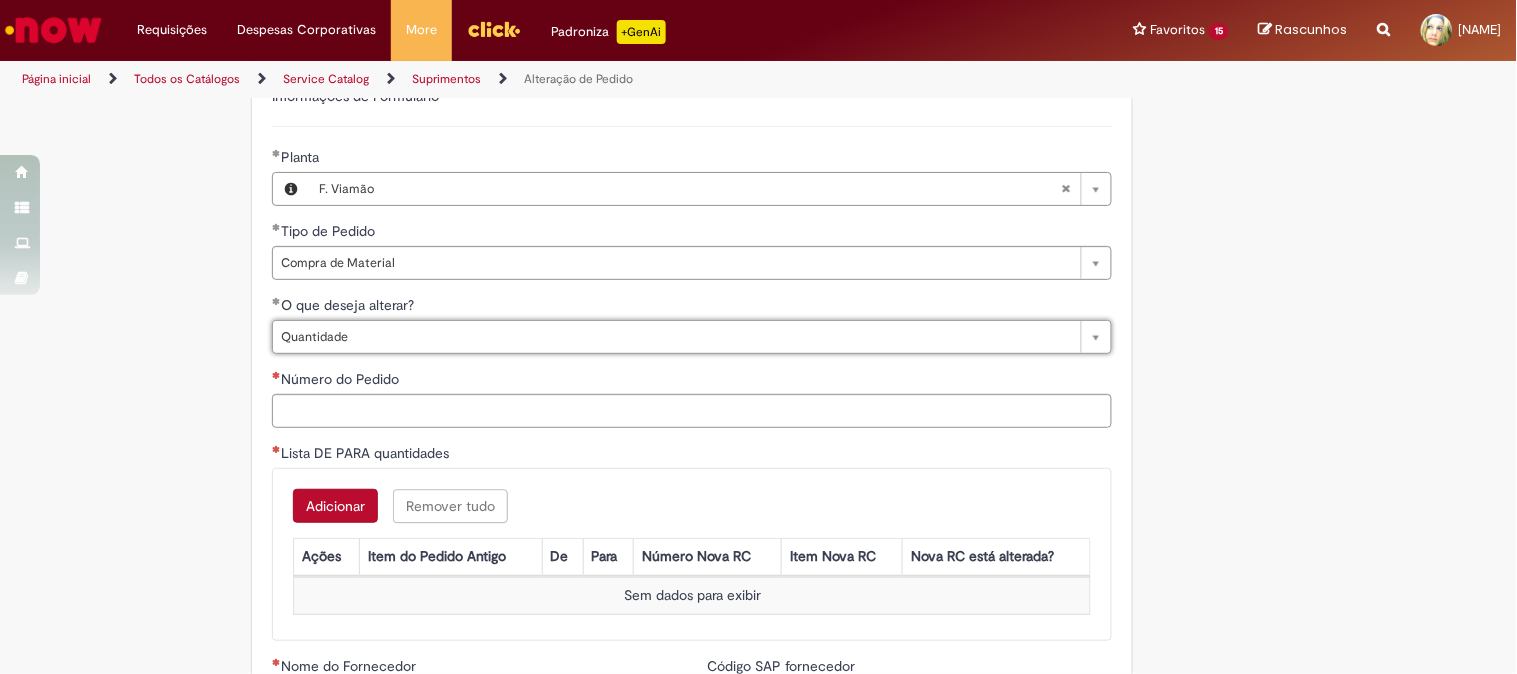 click on "Este chamado é destinado para alterações no pedido - preço, quantidade, tipo de frete (CIF/FOB), moeda, chave de confirmação, prazo de pagamento e código de imposto (IVA) – e para alterações de pedido por DexPara – conta contábil, centro, centro de custo, PEP, ordem, CNPJ de fornecedor, ou compra de material e serviço.
INFORMAÇÕES IMPORTANTES PARA ALTERAÇÃO DE PREÇO:
Pedidos de contrato: A solicitação será confrontada com o valor acordado em contrato e só será modificado caso seja identificado algum erro na negociação ou no cálculo do preço.
É obrigatório anexar o e-mail com a solicitação do fornecedor!
O prazo para atendimento da NIMBI e NOW é o mesmo (3 dias úteis): Favor orientar o fornecedor a marcar pendência na Nimbi" at bounding box center [661, 90] 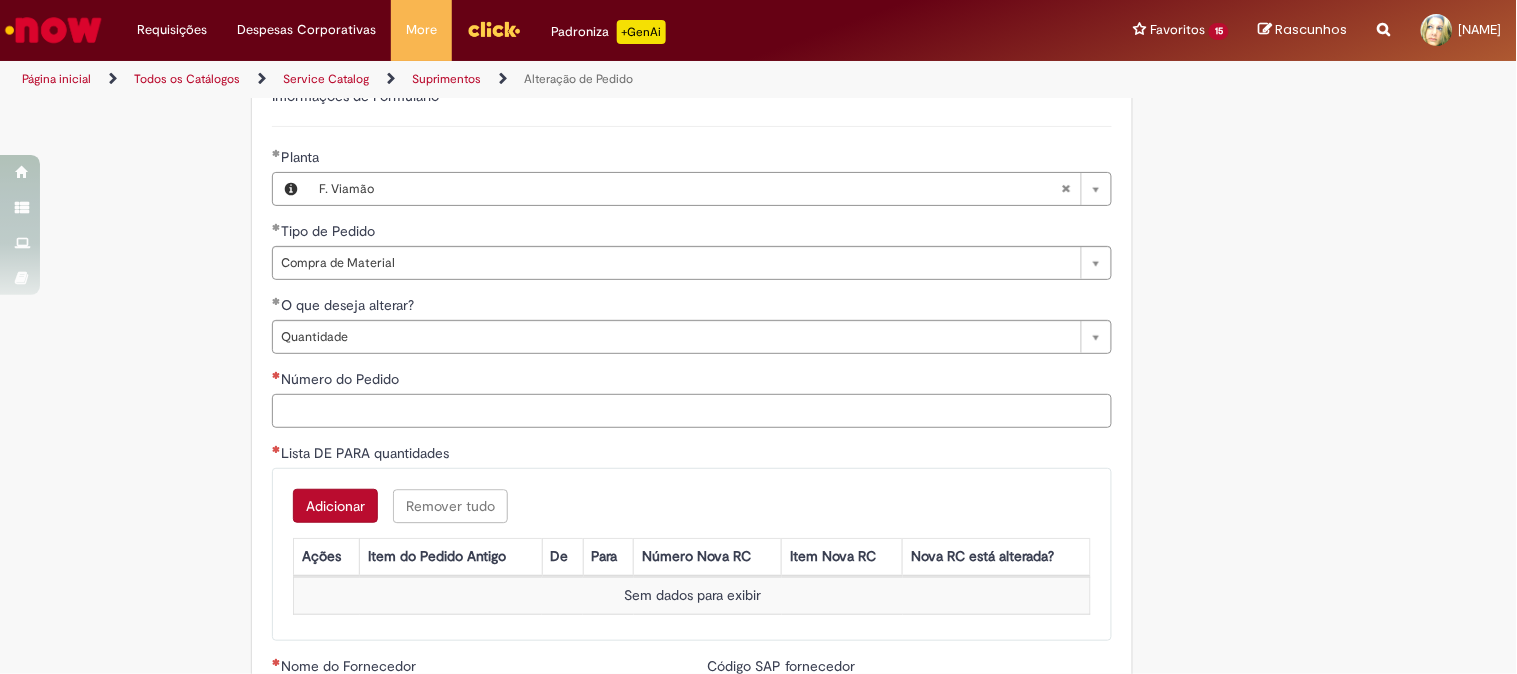 click on "Número do Pedido" at bounding box center [692, 411] 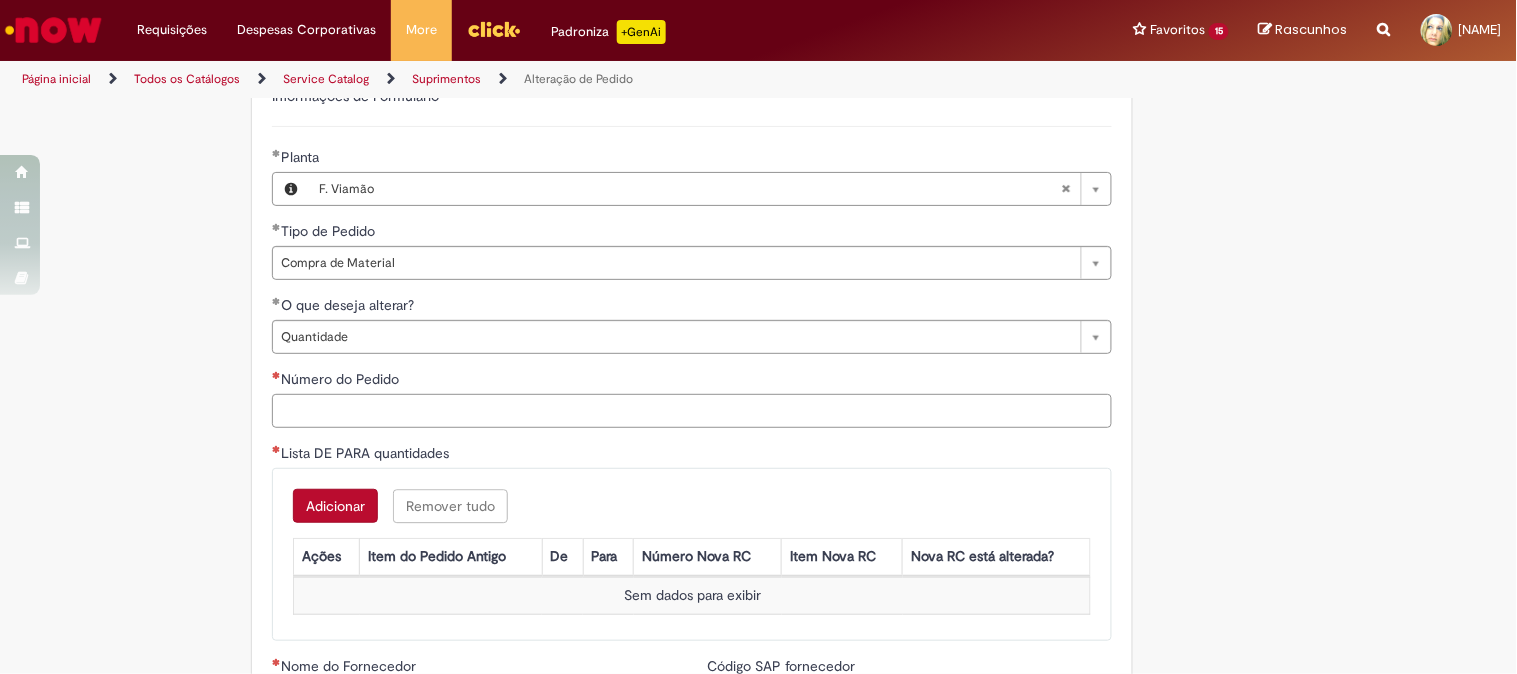paste on "**********" 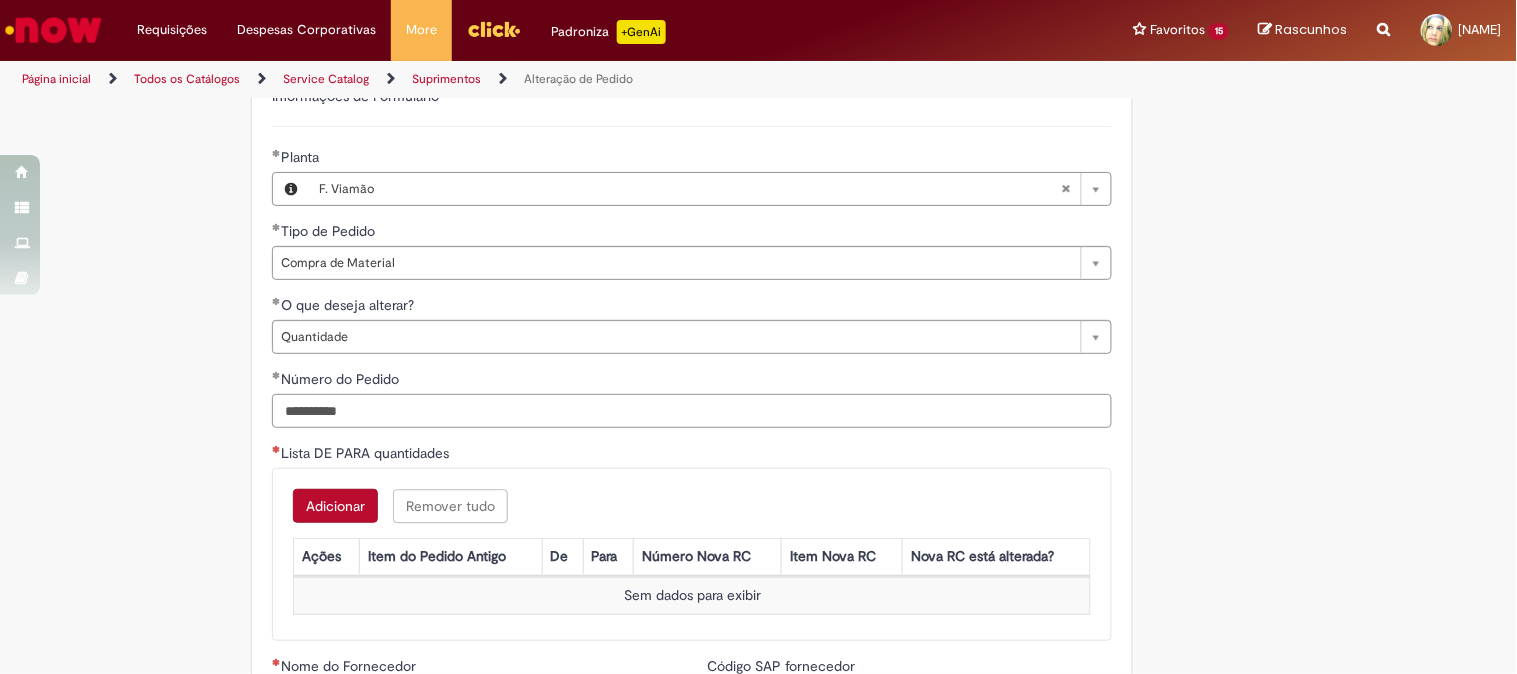 scroll, scrollTop: 1444, scrollLeft: 0, axis: vertical 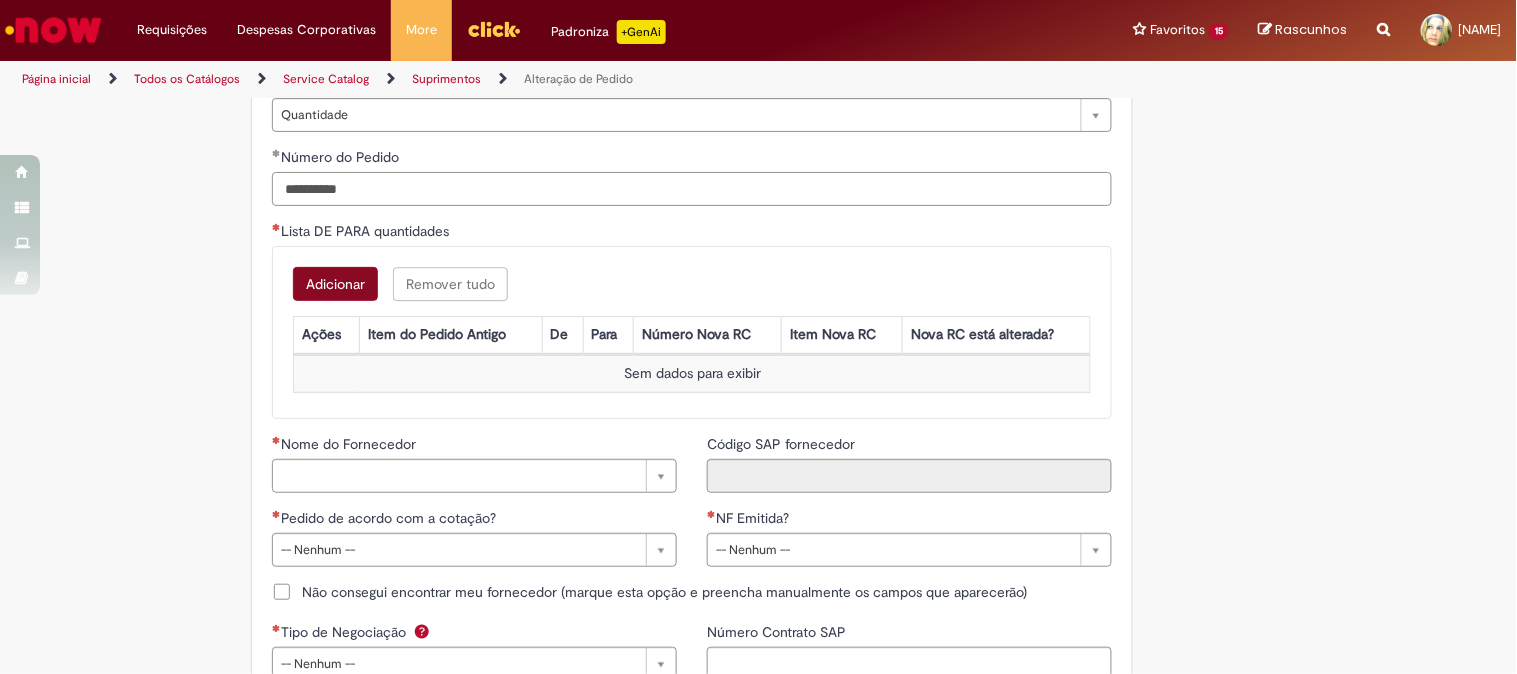 type on "**********" 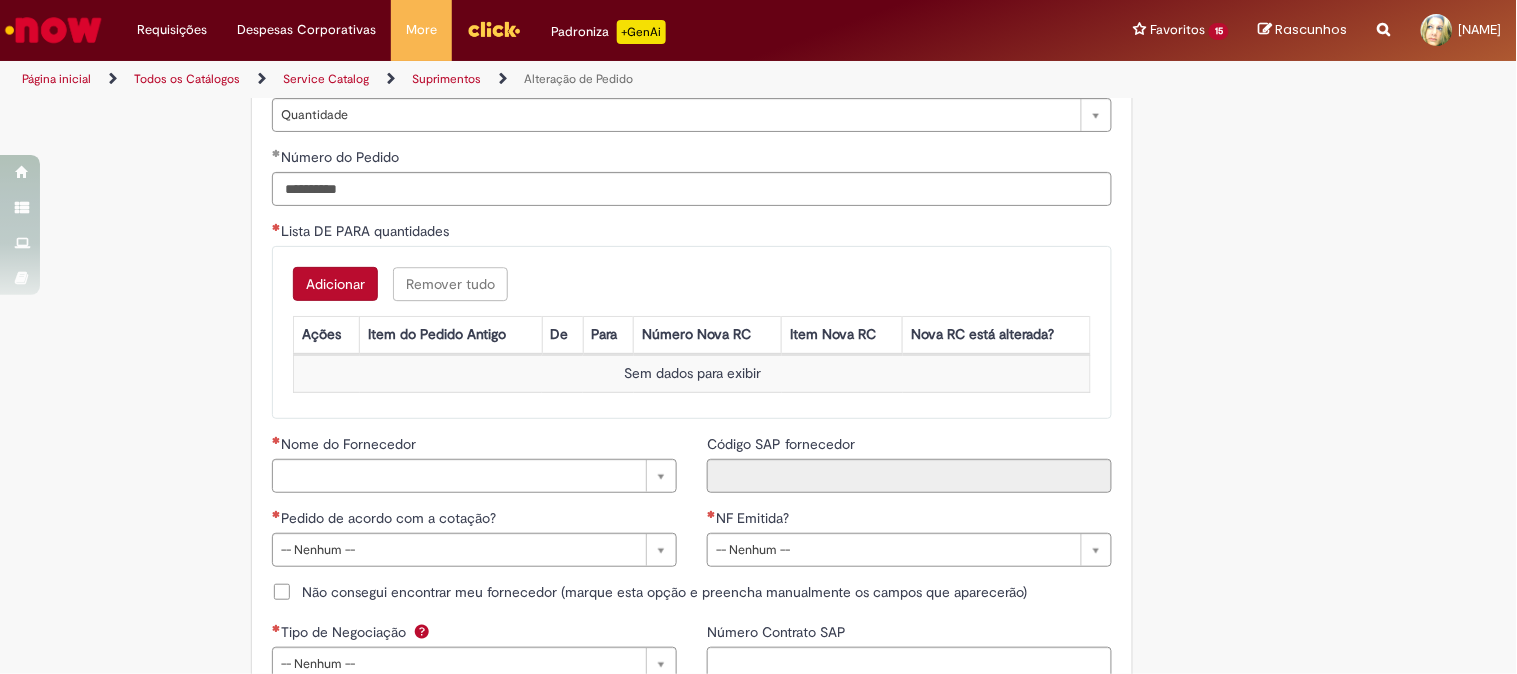 click on "Adicionar" at bounding box center (335, 284) 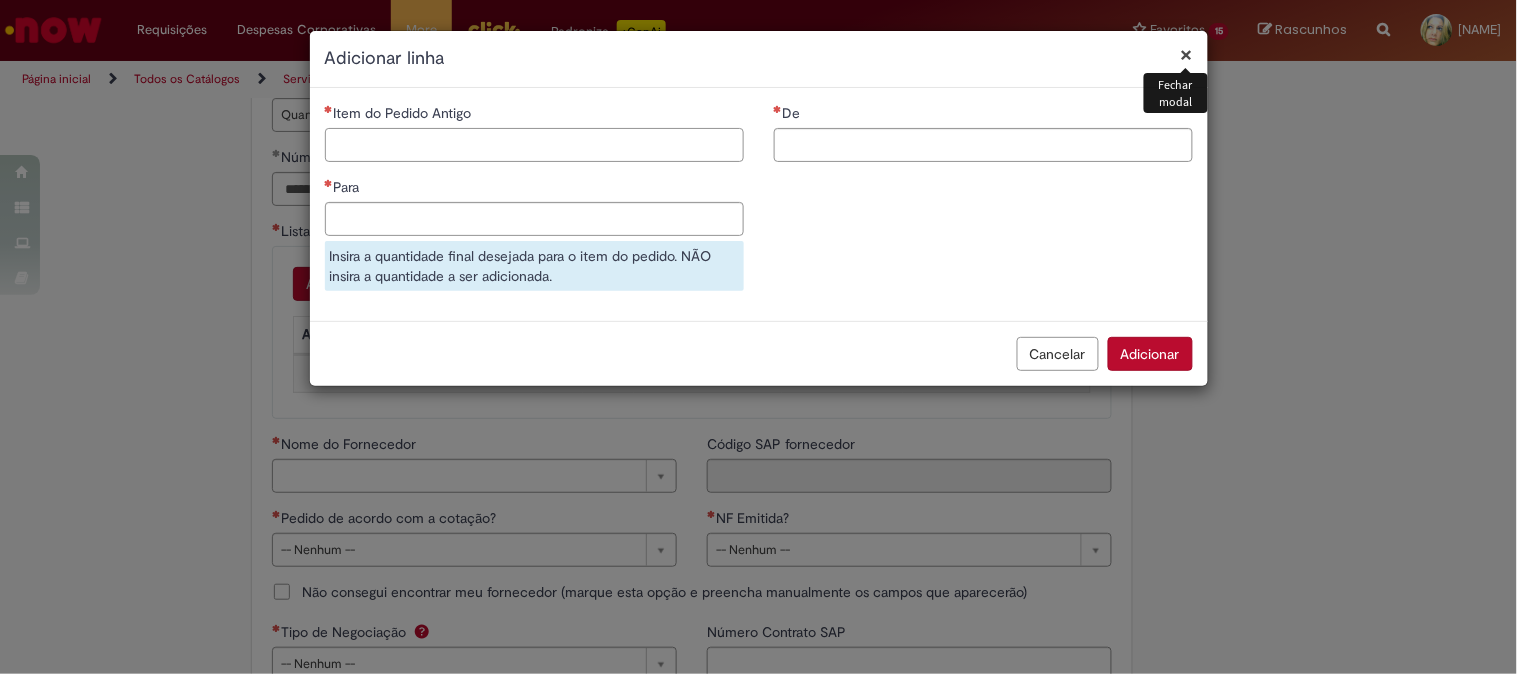 click on "Item do Pedido Antigo" at bounding box center [534, 145] 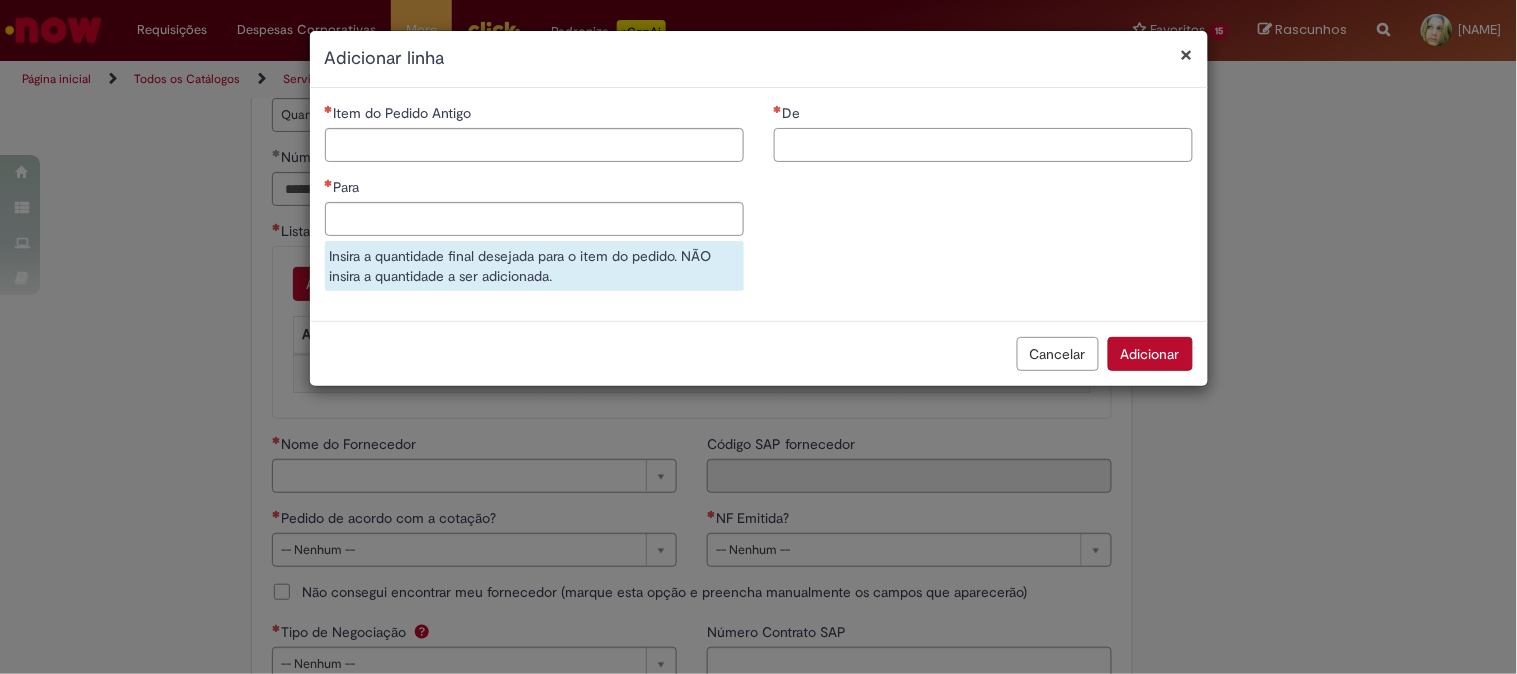 click on "De" at bounding box center (983, 145) 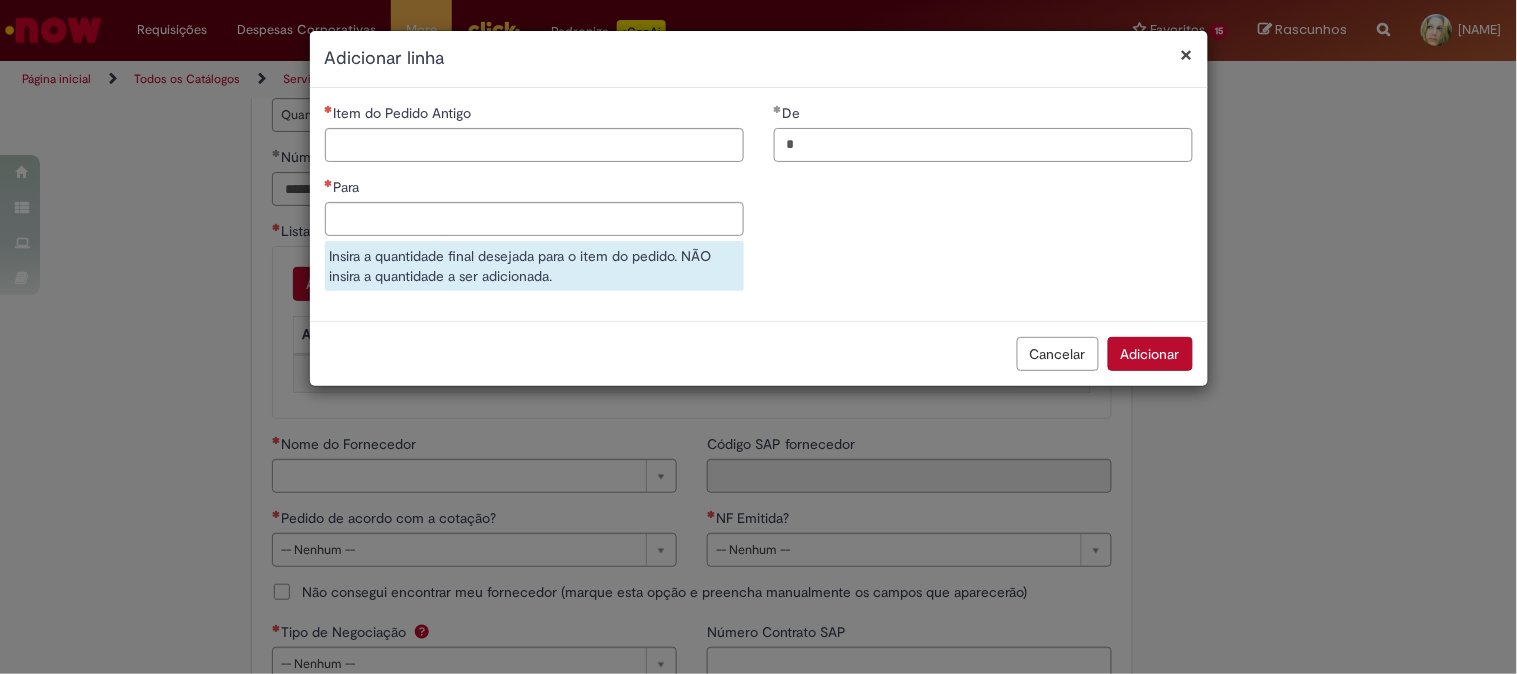 type on "*" 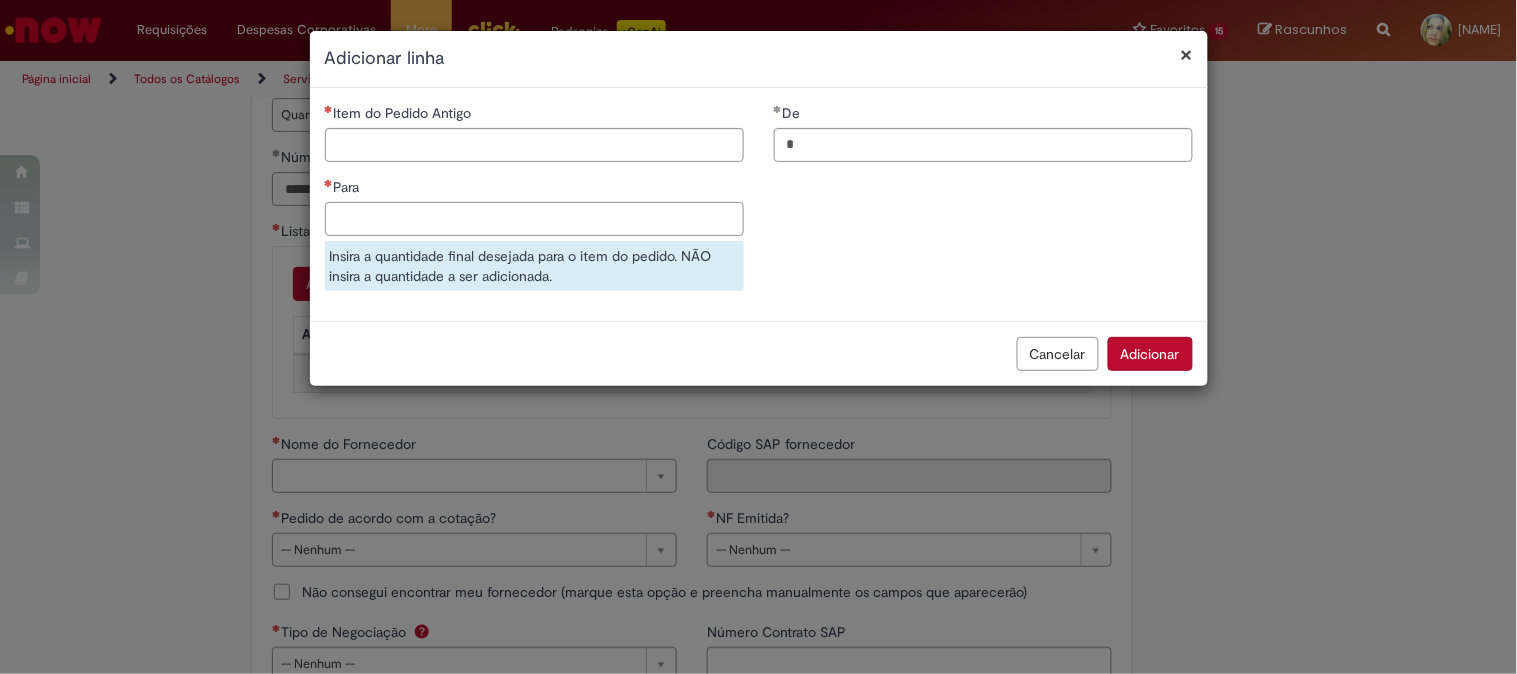 click on "Para" at bounding box center (534, 219) 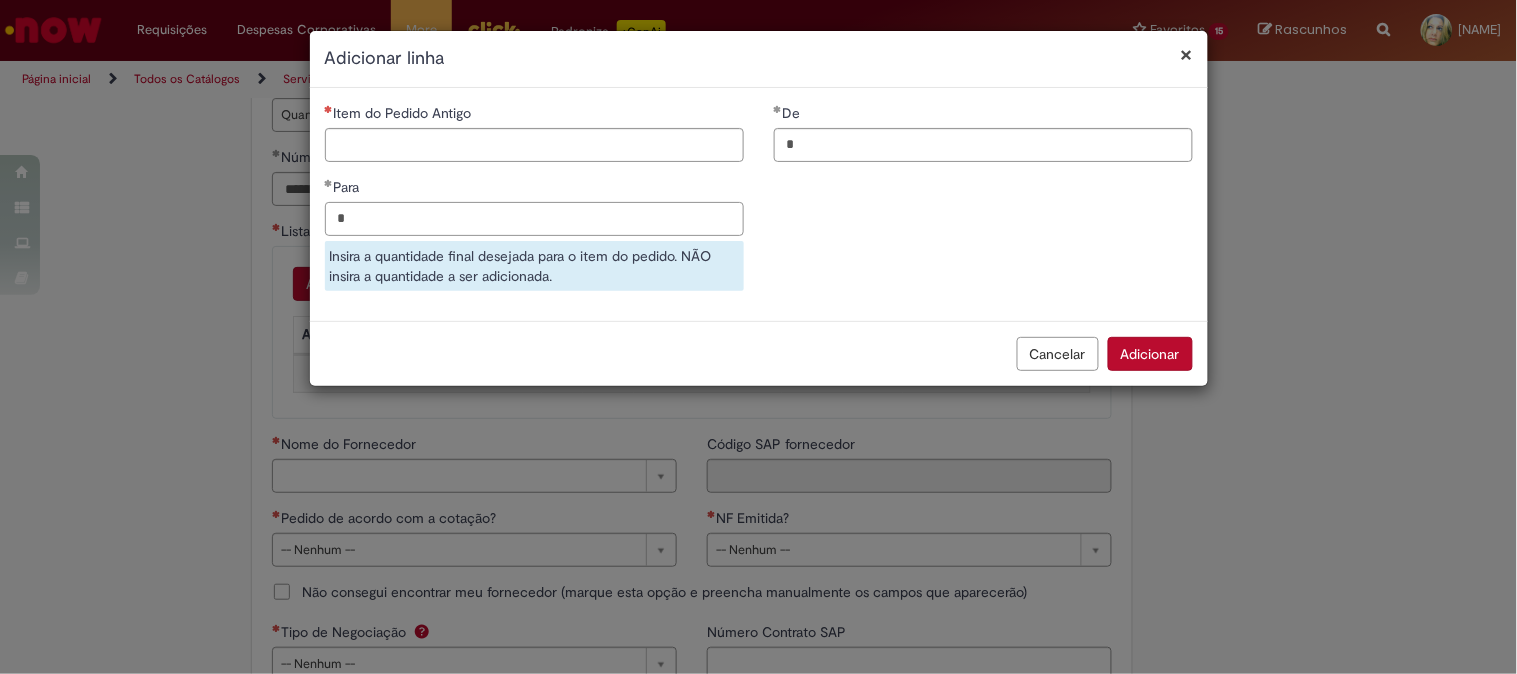 type on "*" 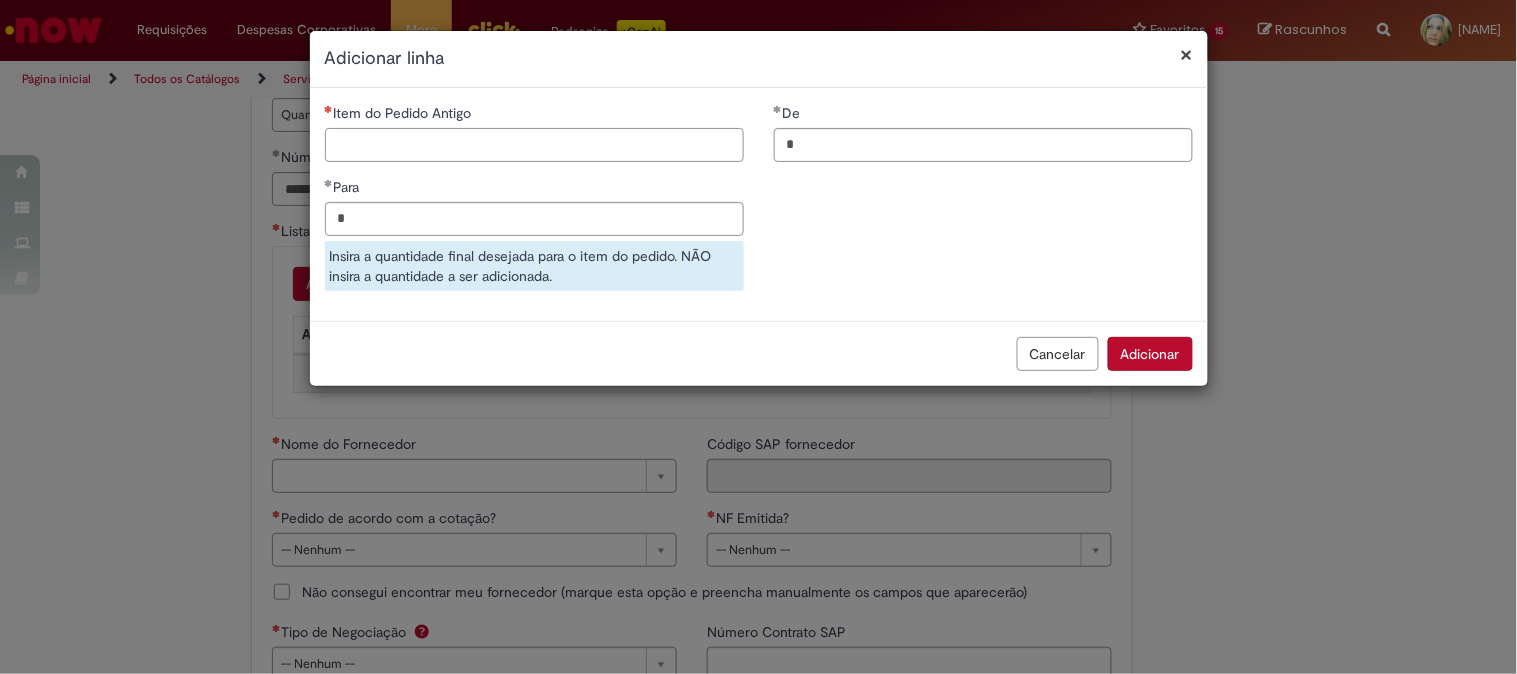 click on "Item do Pedido Antigo" at bounding box center [534, 145] 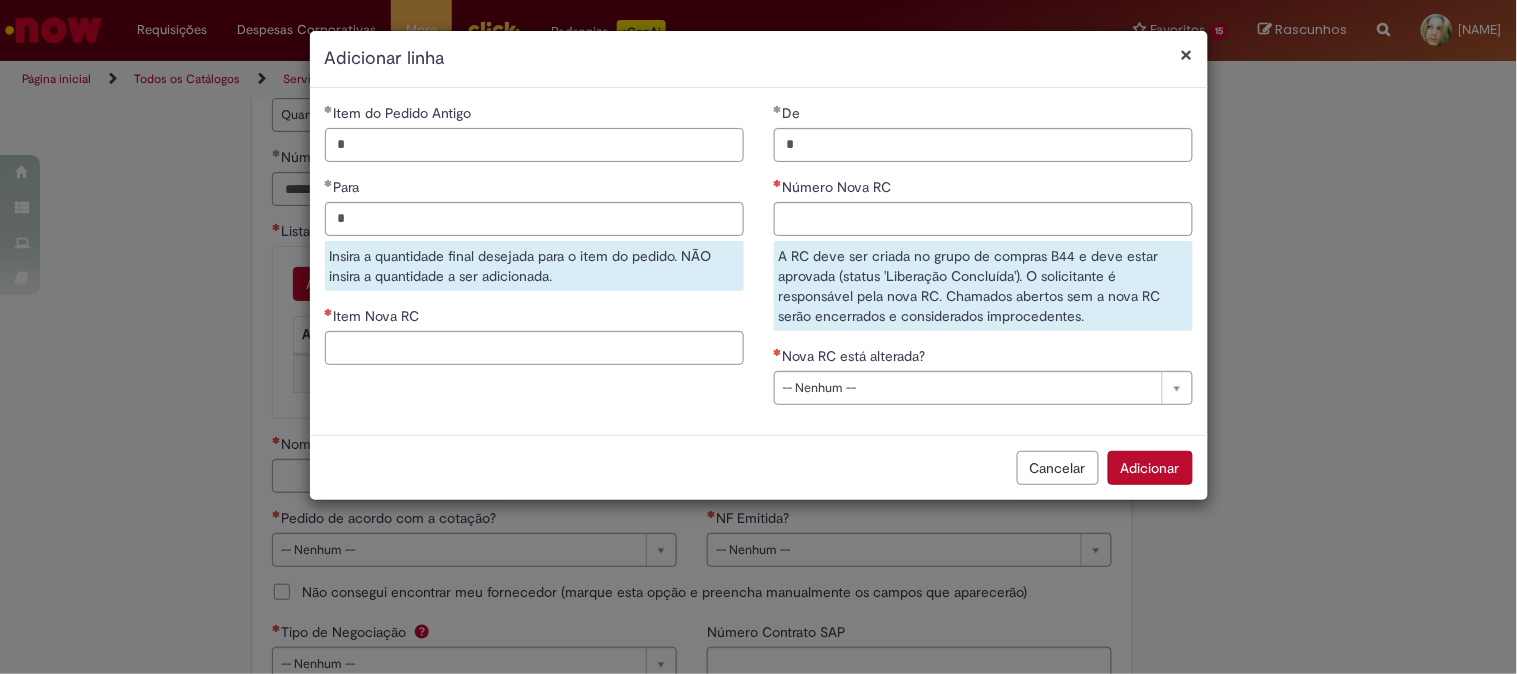 type on "*" 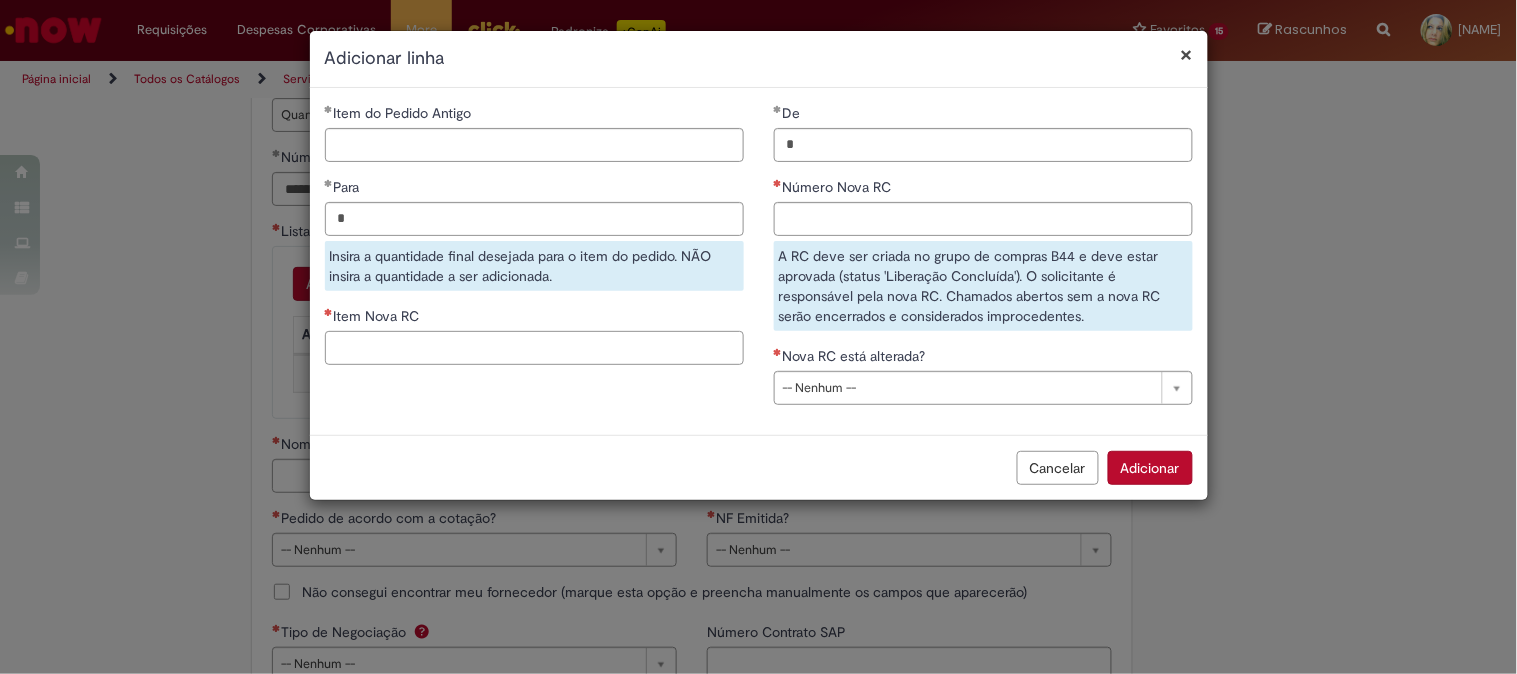 click on "Item Nova RC" at bounding box center (534, 348) 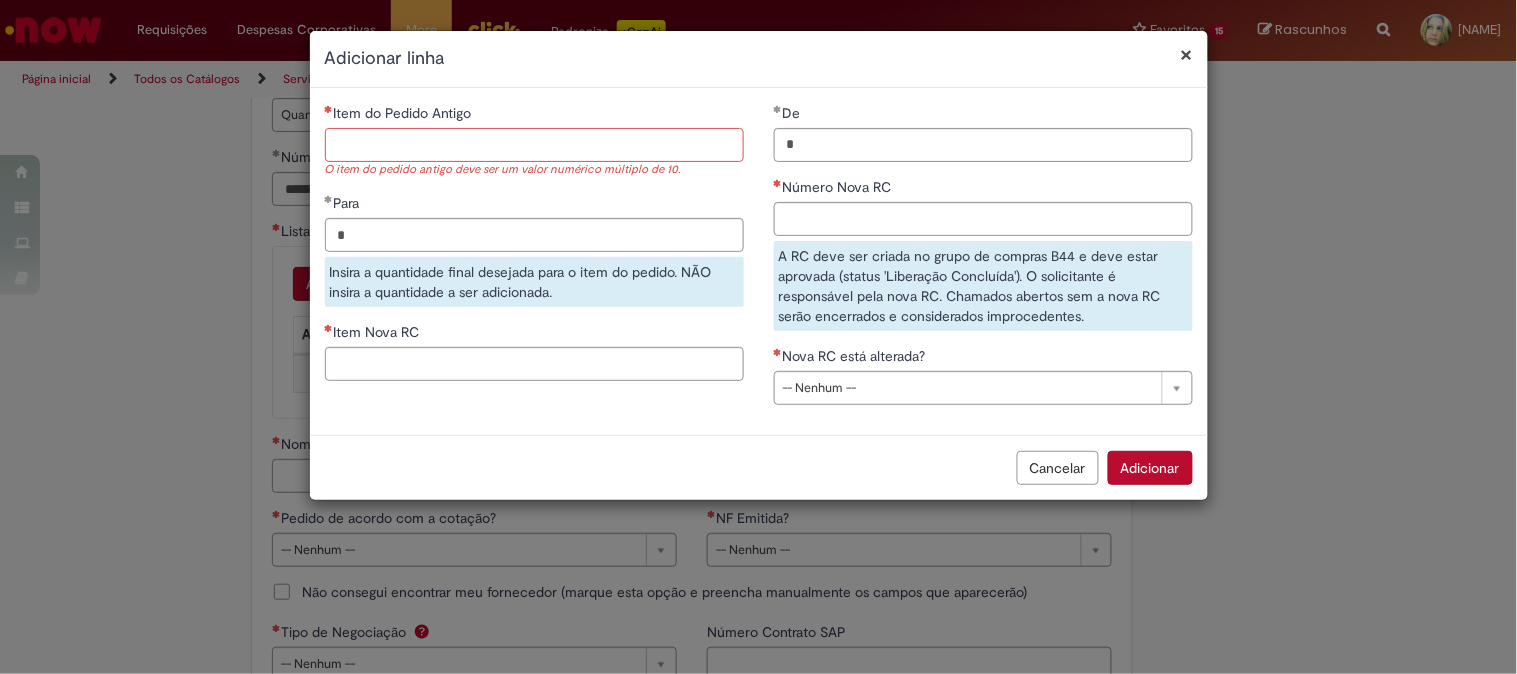 click on "Item do Pedido Antigo" at bounding box center (534, 145) 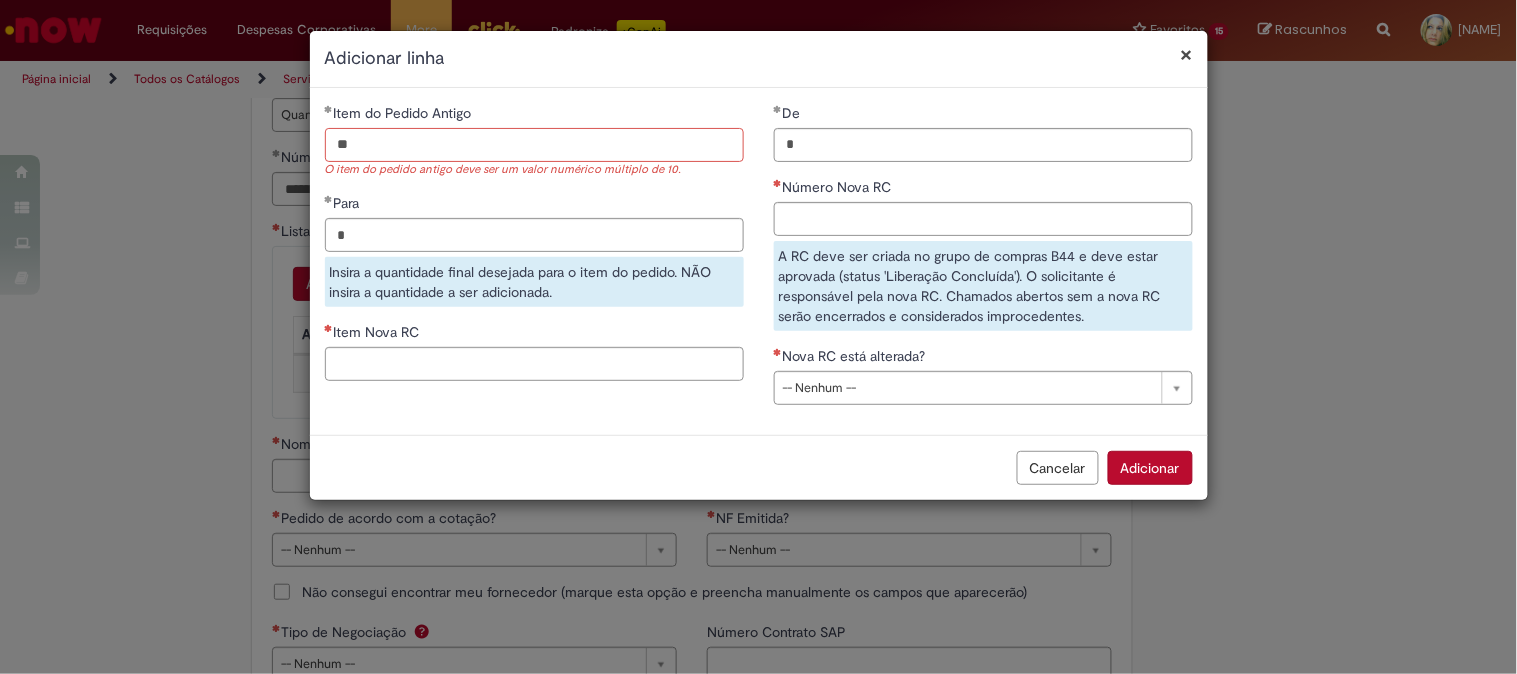 type on "**" 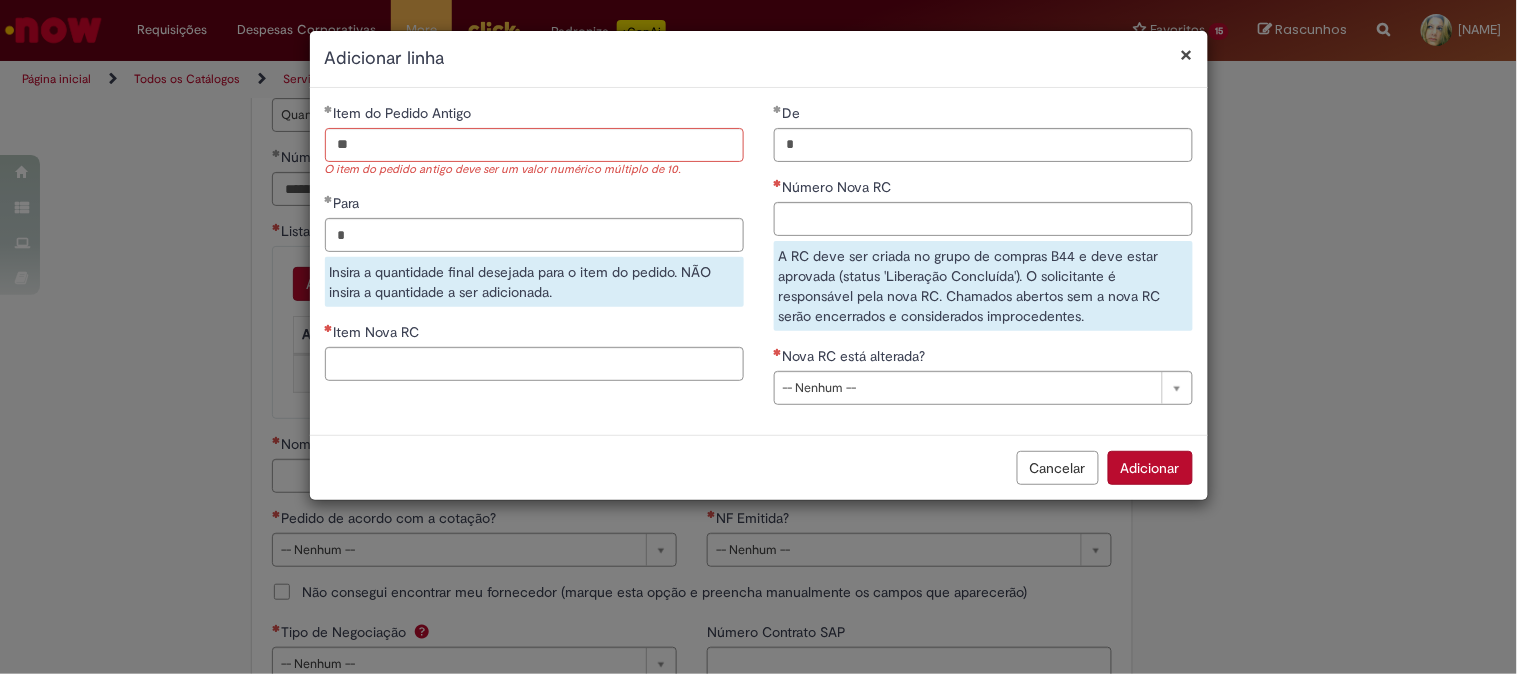 click on "Para" at bounding box center (534, 205) 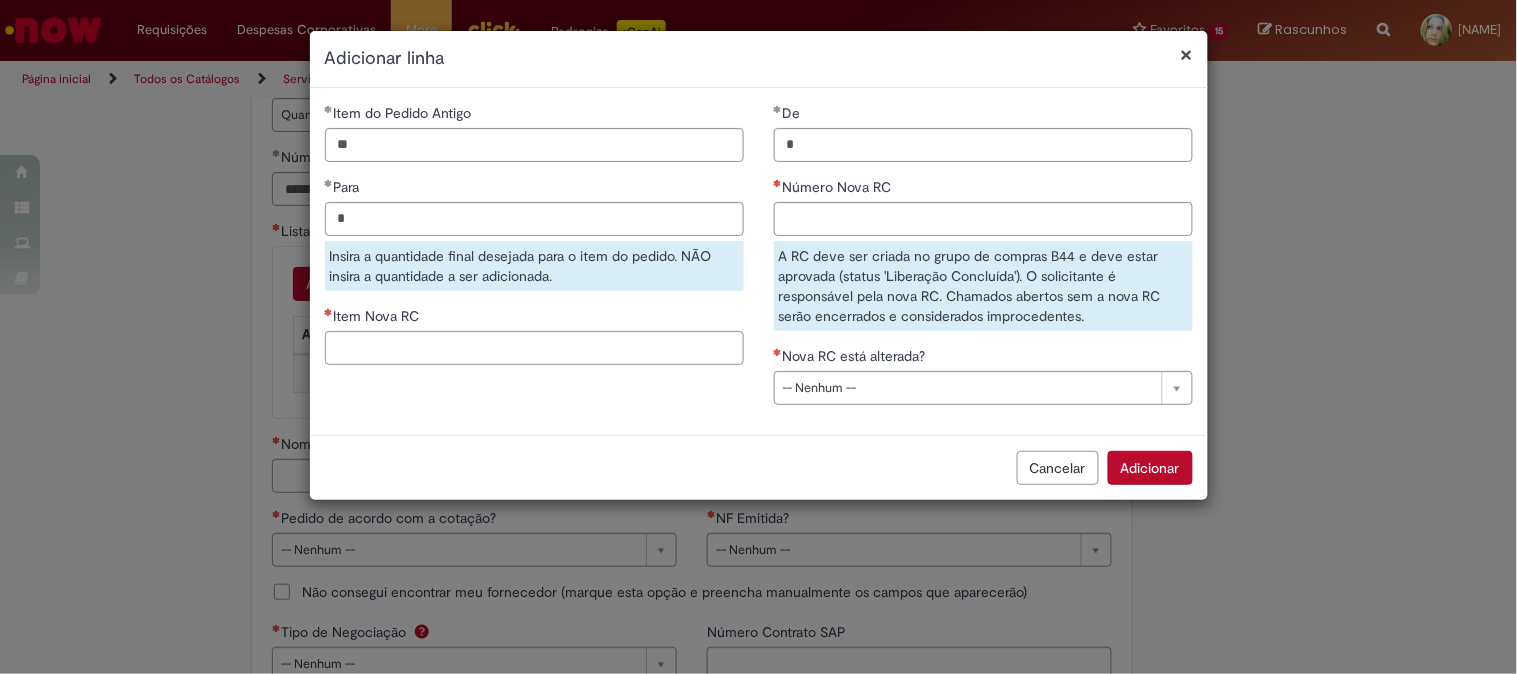 click on "**********" at bounding box center (758, 337) 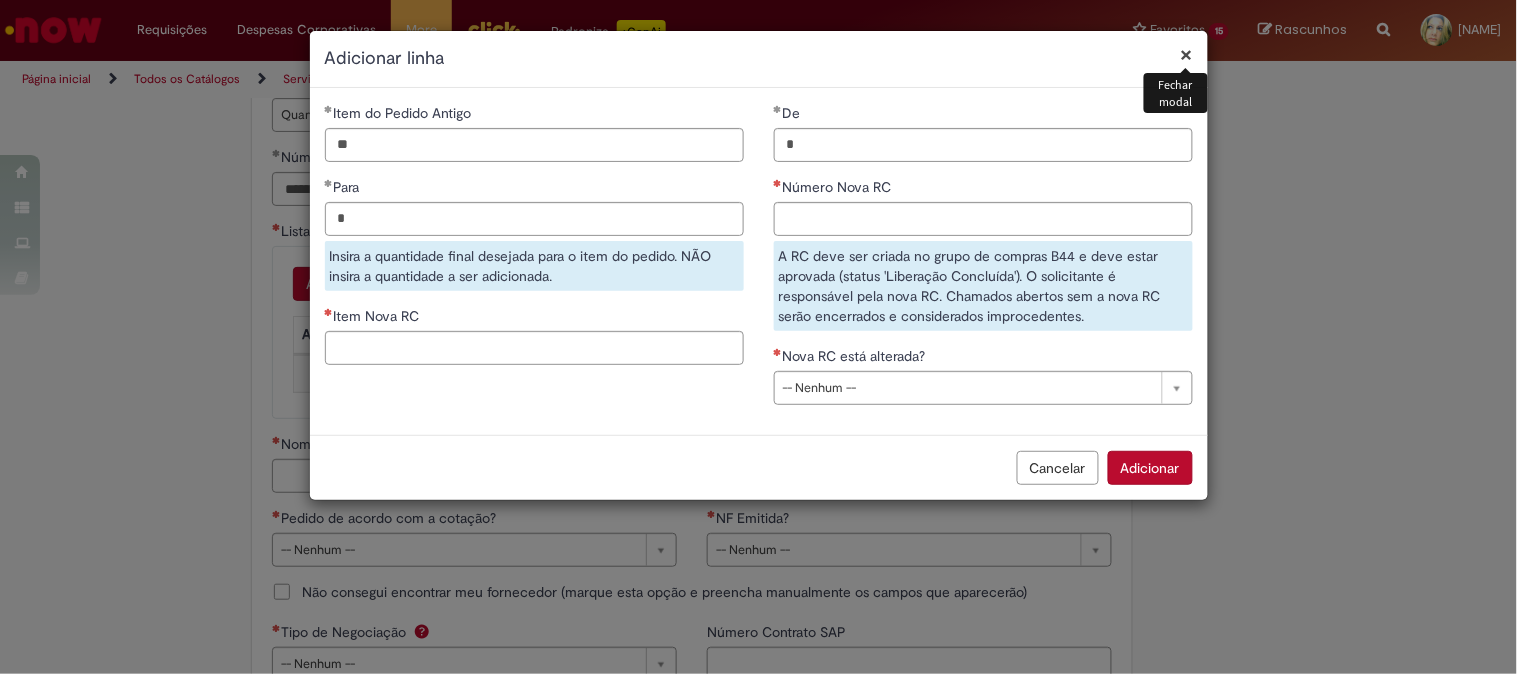 click on "×" at bounding box center [1187, 54] 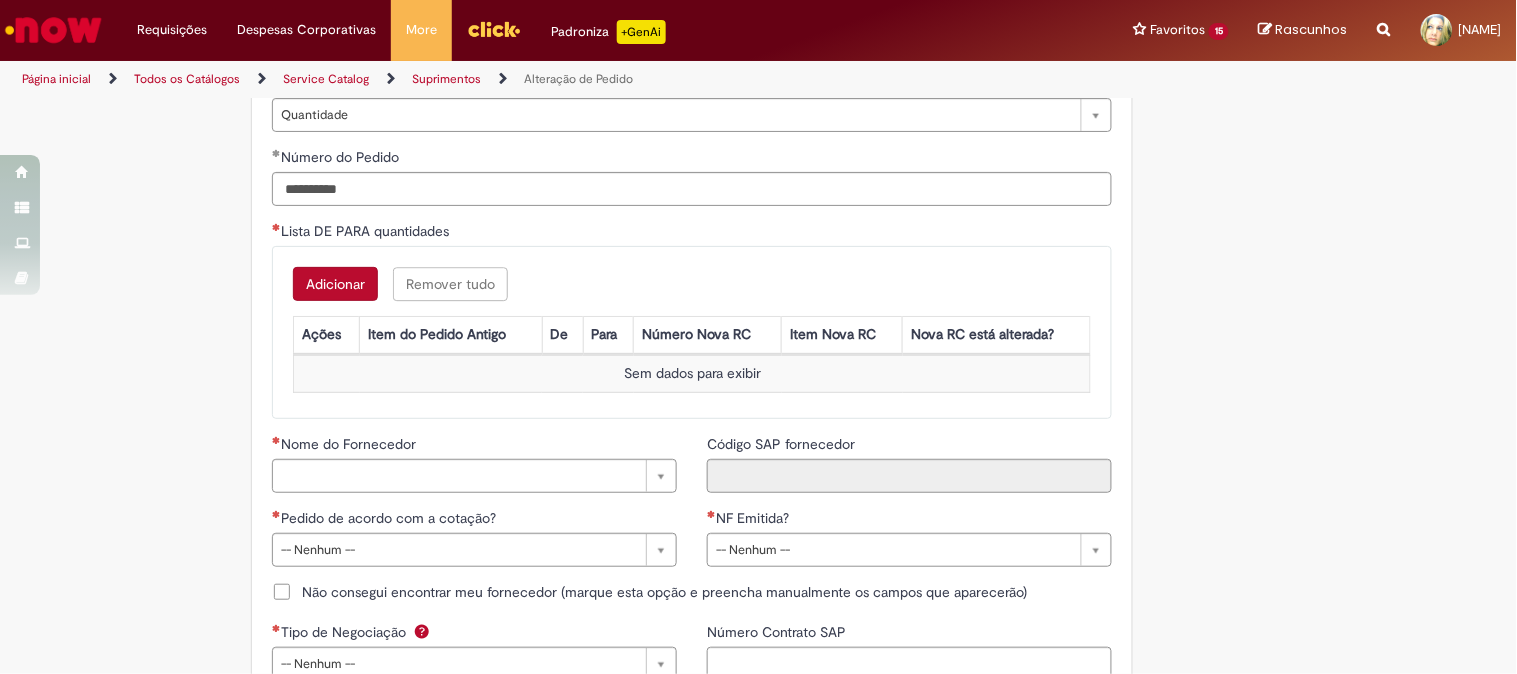 scroll, scrollTop: 1872, scrollLeft: 0, axis: vertical 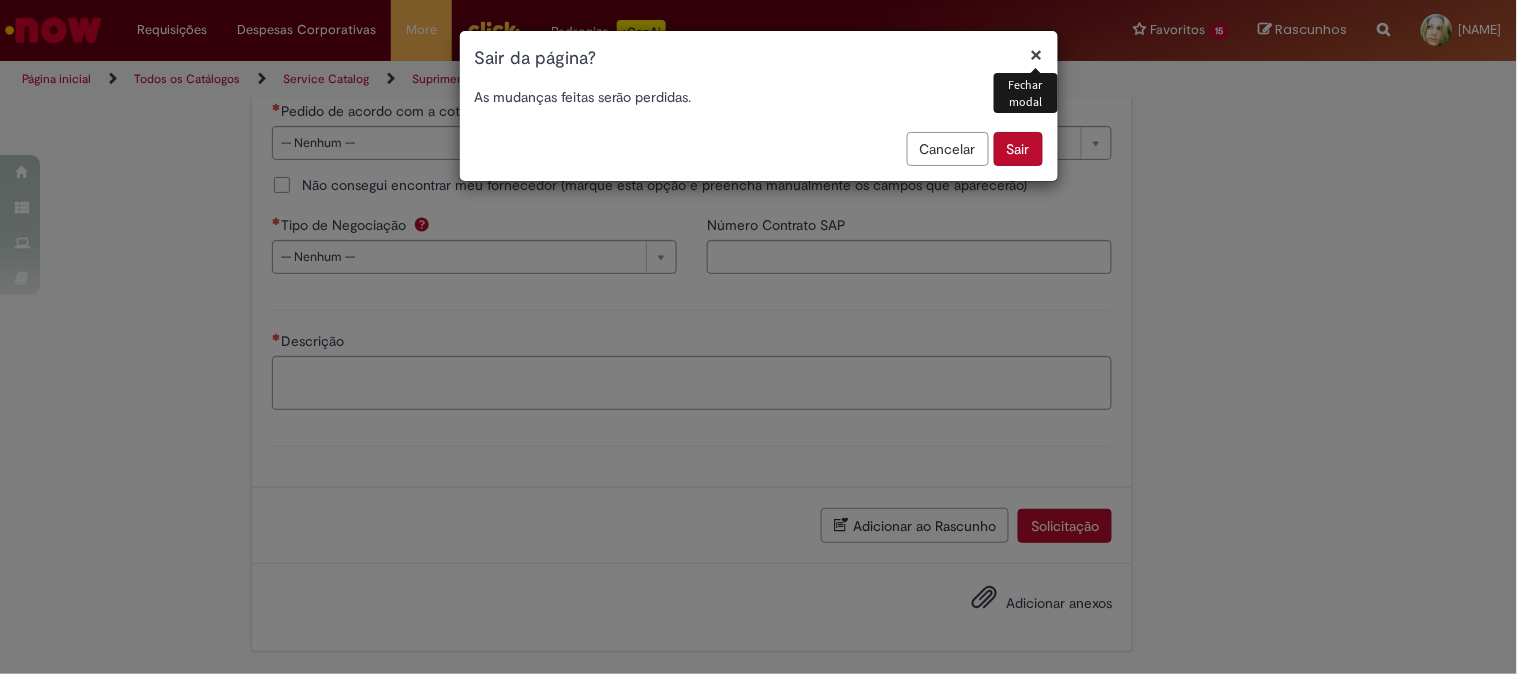 click on "Sair" at bounding box center (1018, 149) 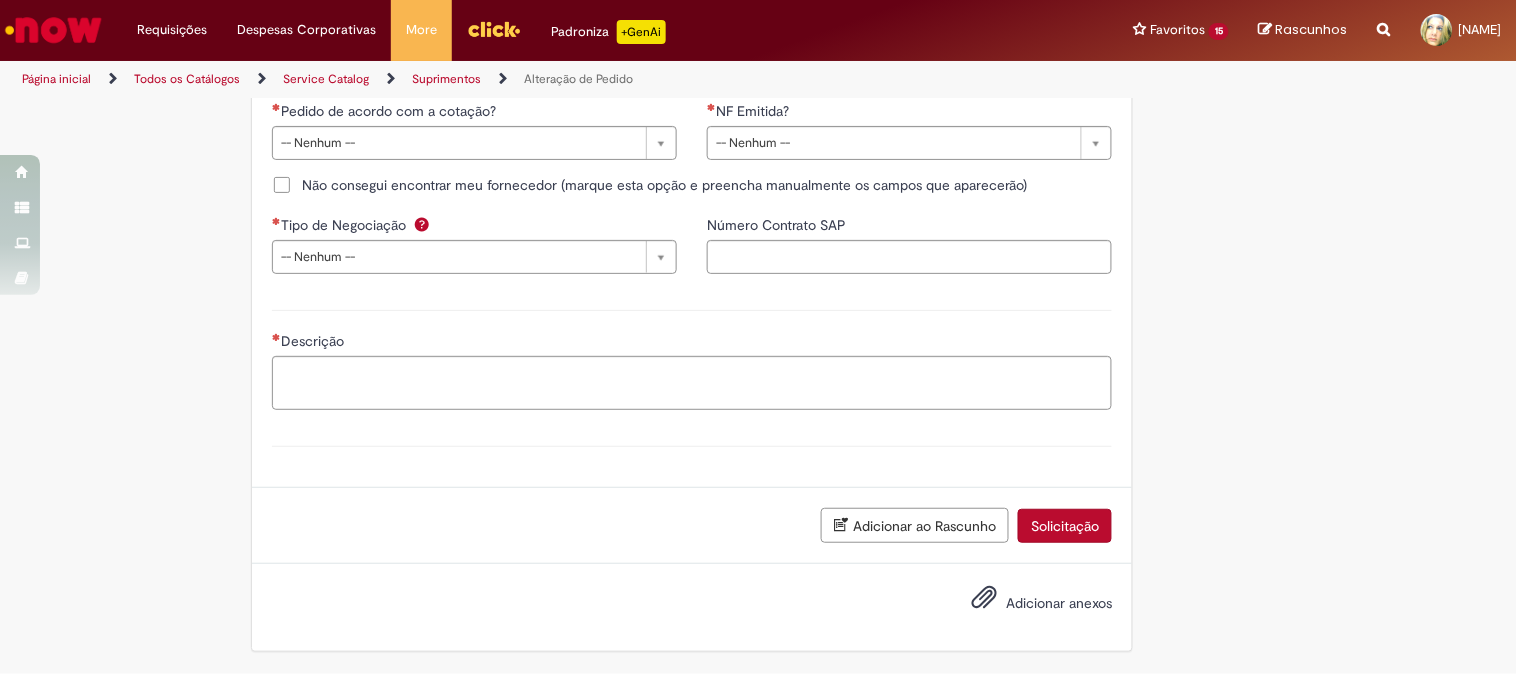 scroll, scrollTop: 1360, scrollLeft: 0, axis: vertical 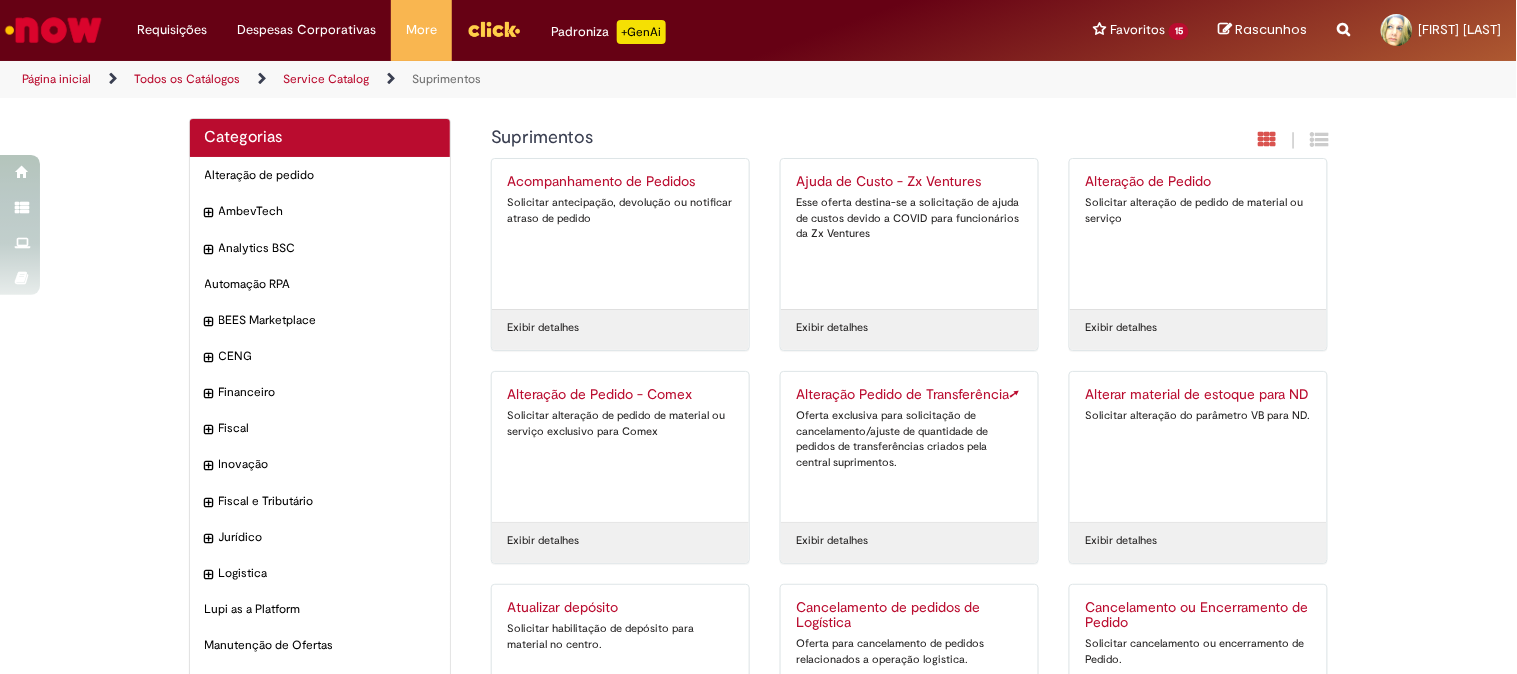 click on "Categorias
Alteração de pedido
Itens
AmbevTech
Itens
Analytics BSC
Itens
Automação RPA
Itens
BEES Marketplace
Itens
CENG
Itens
Financeiro
Itens
Fiscal
Itens
Inovação
Itens
Fiscal e Tributário
Itens
Jurídico
Itens" at bounding box center [758, 497] 